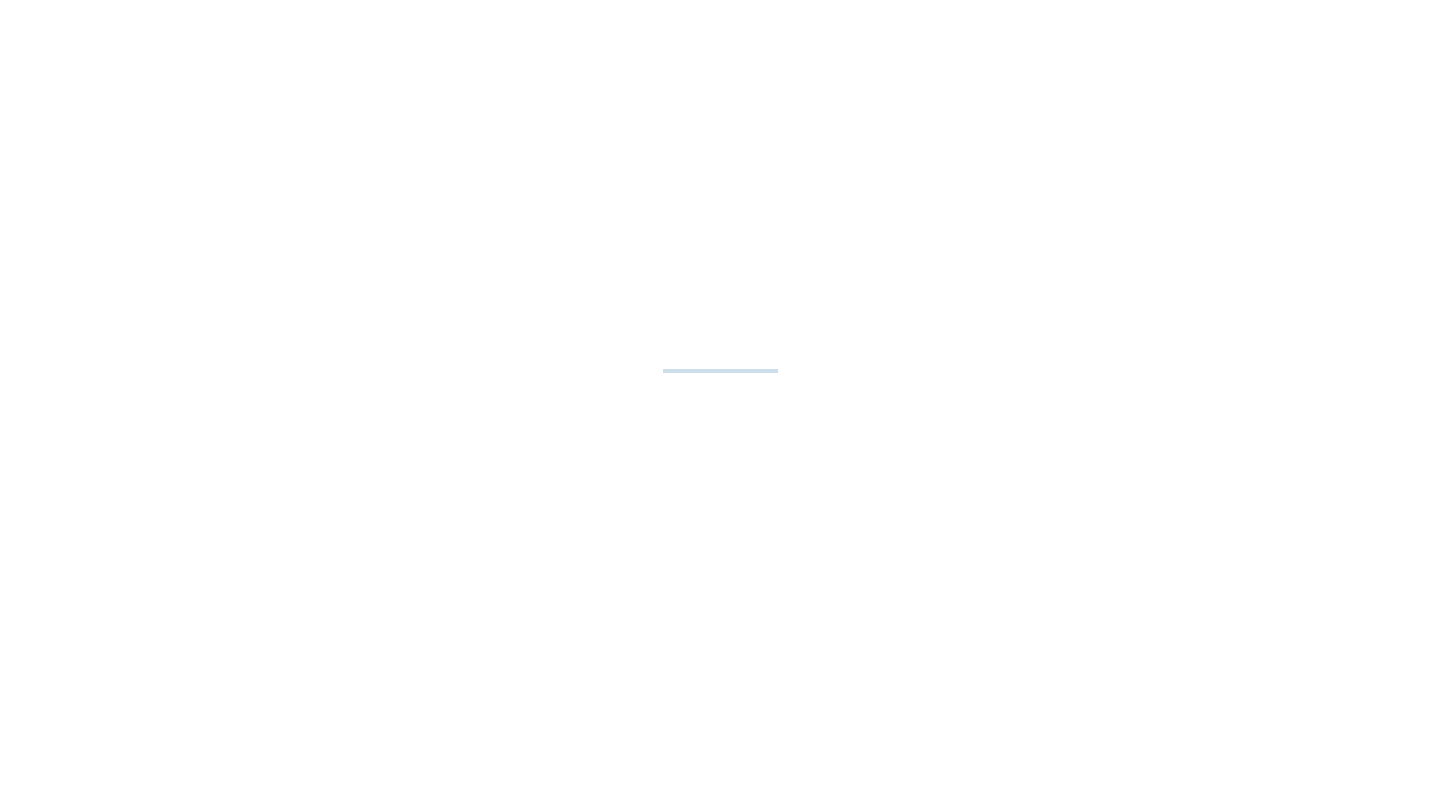 scroll, scrollTop: 0, scrollLeft: 0, axis: both 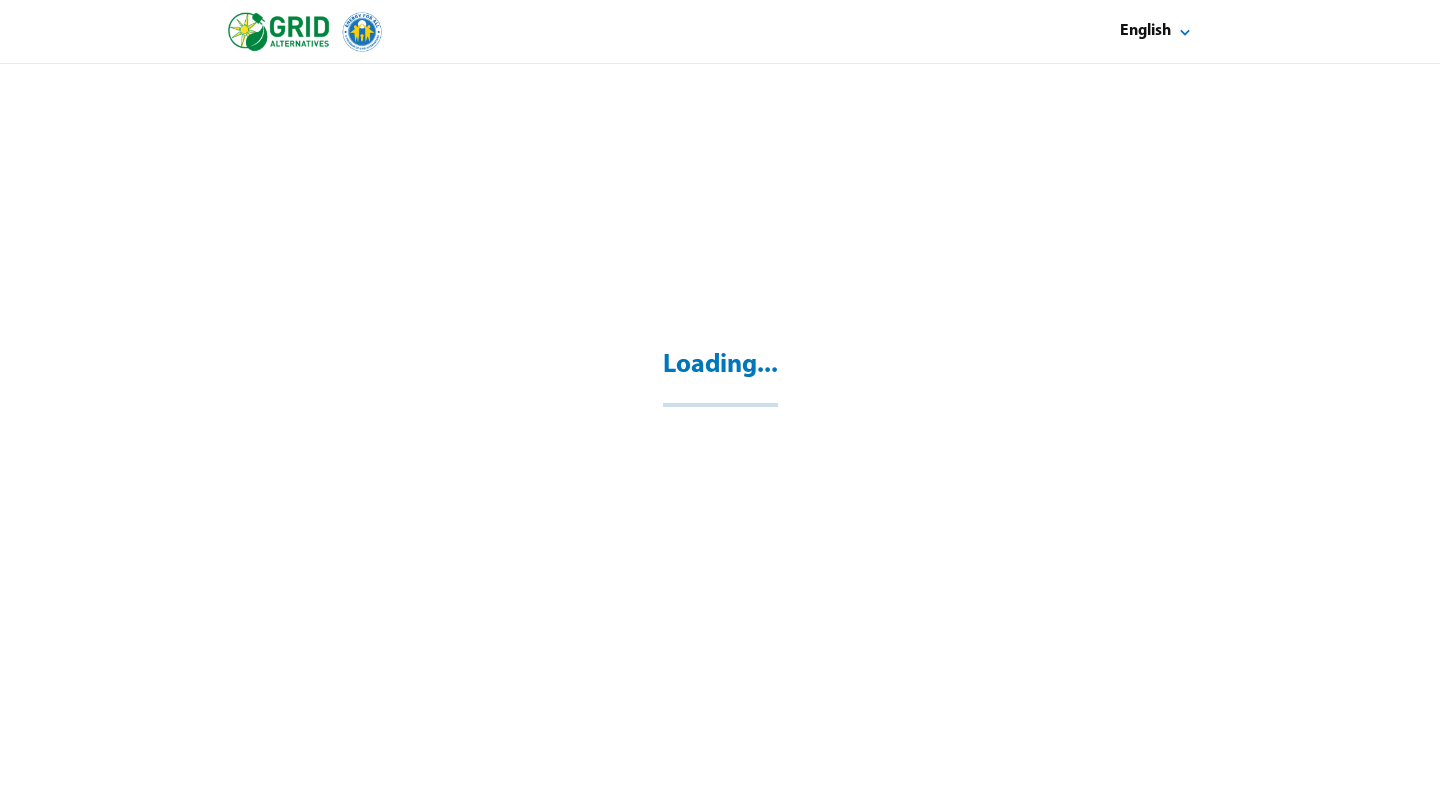 select on "**" 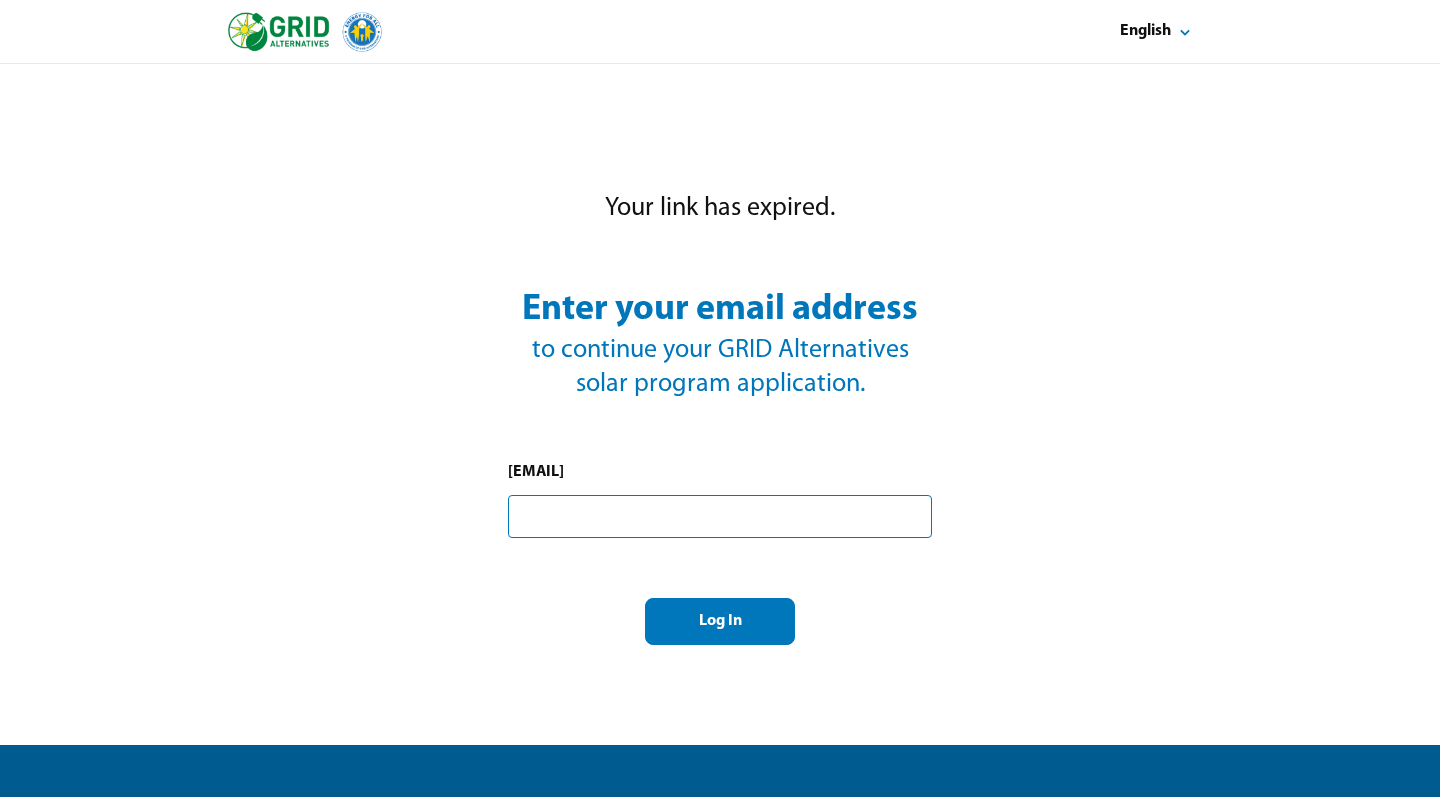click at bounding box center [720, 516] 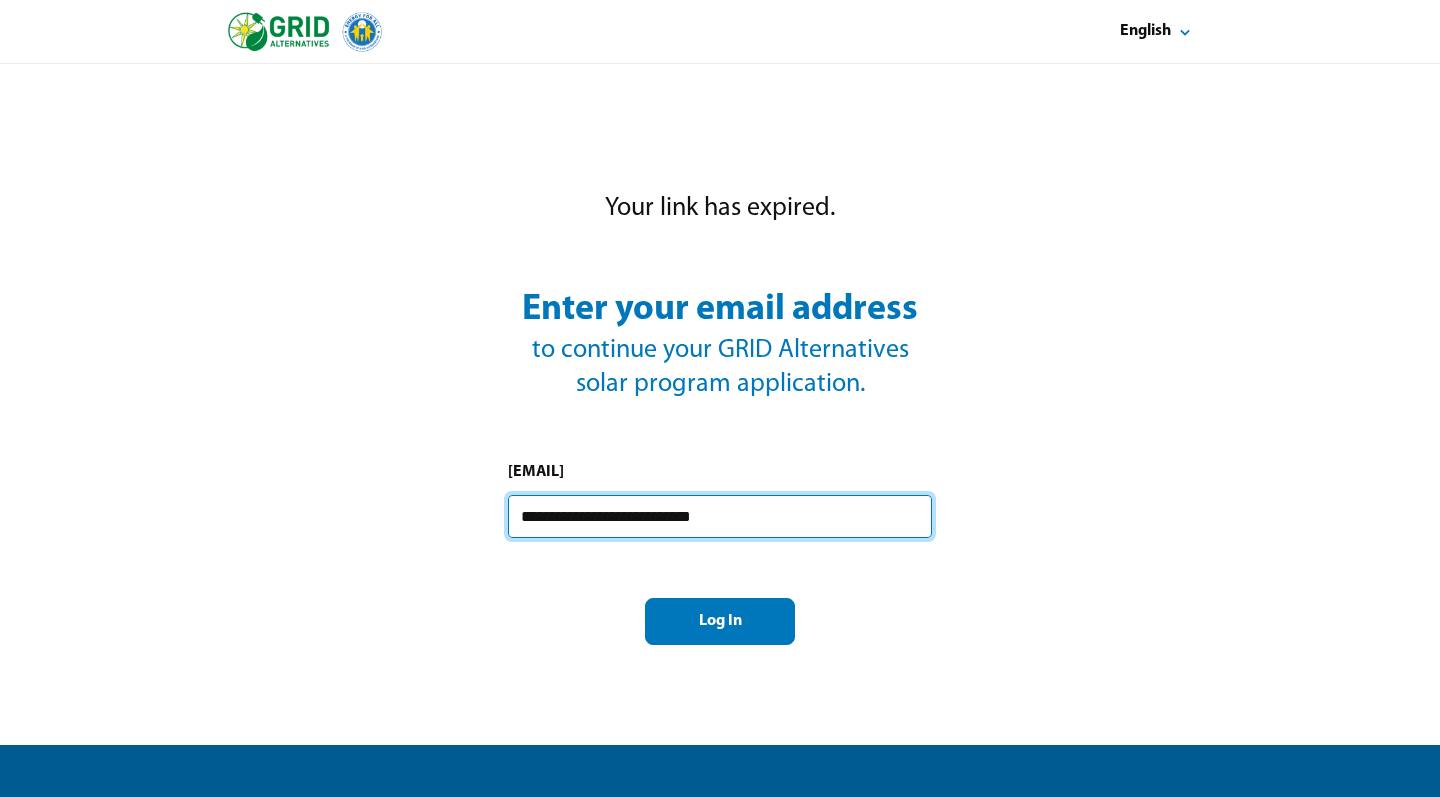 type on "**********" 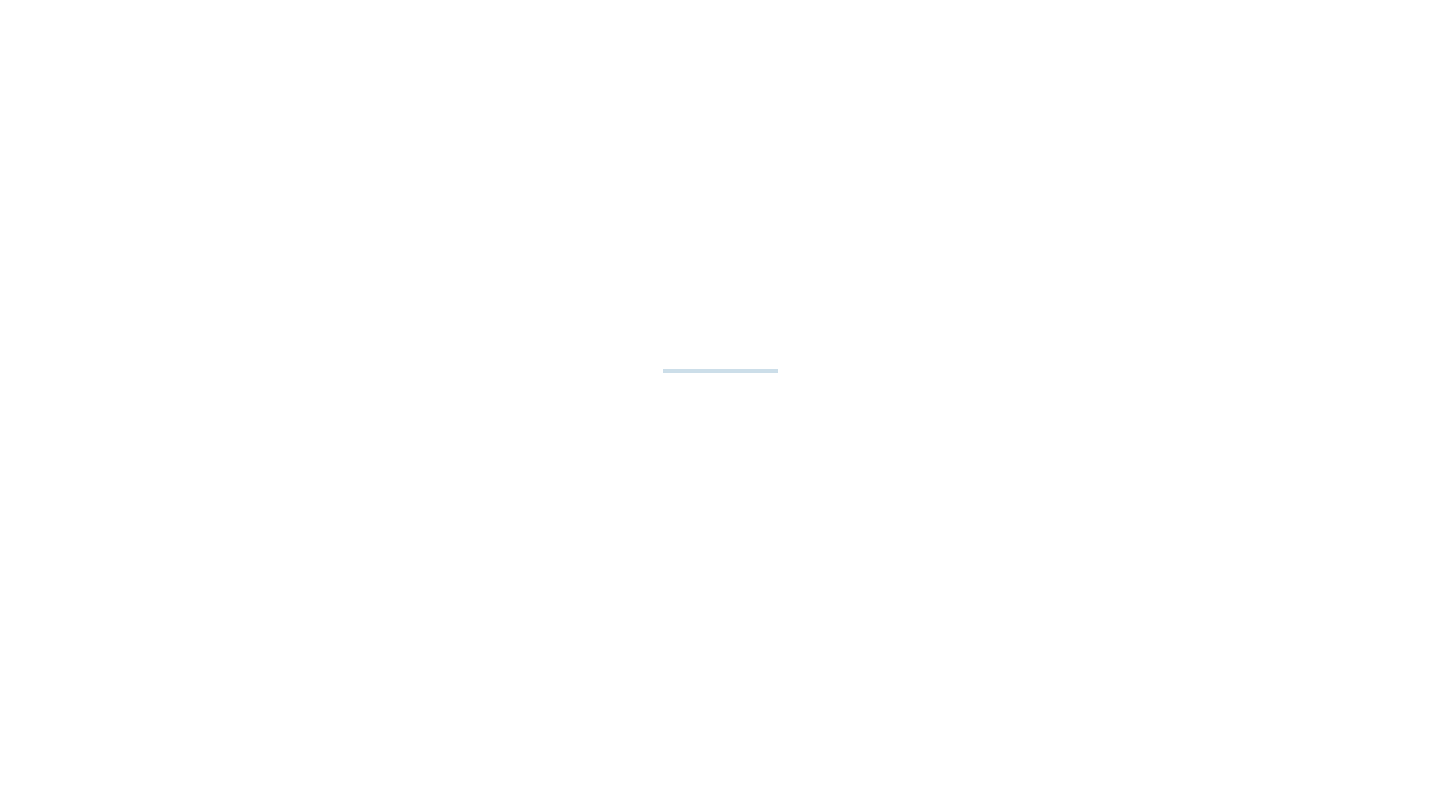 scroll, scrollTop: 0, scrollLeft: 0, axis: both 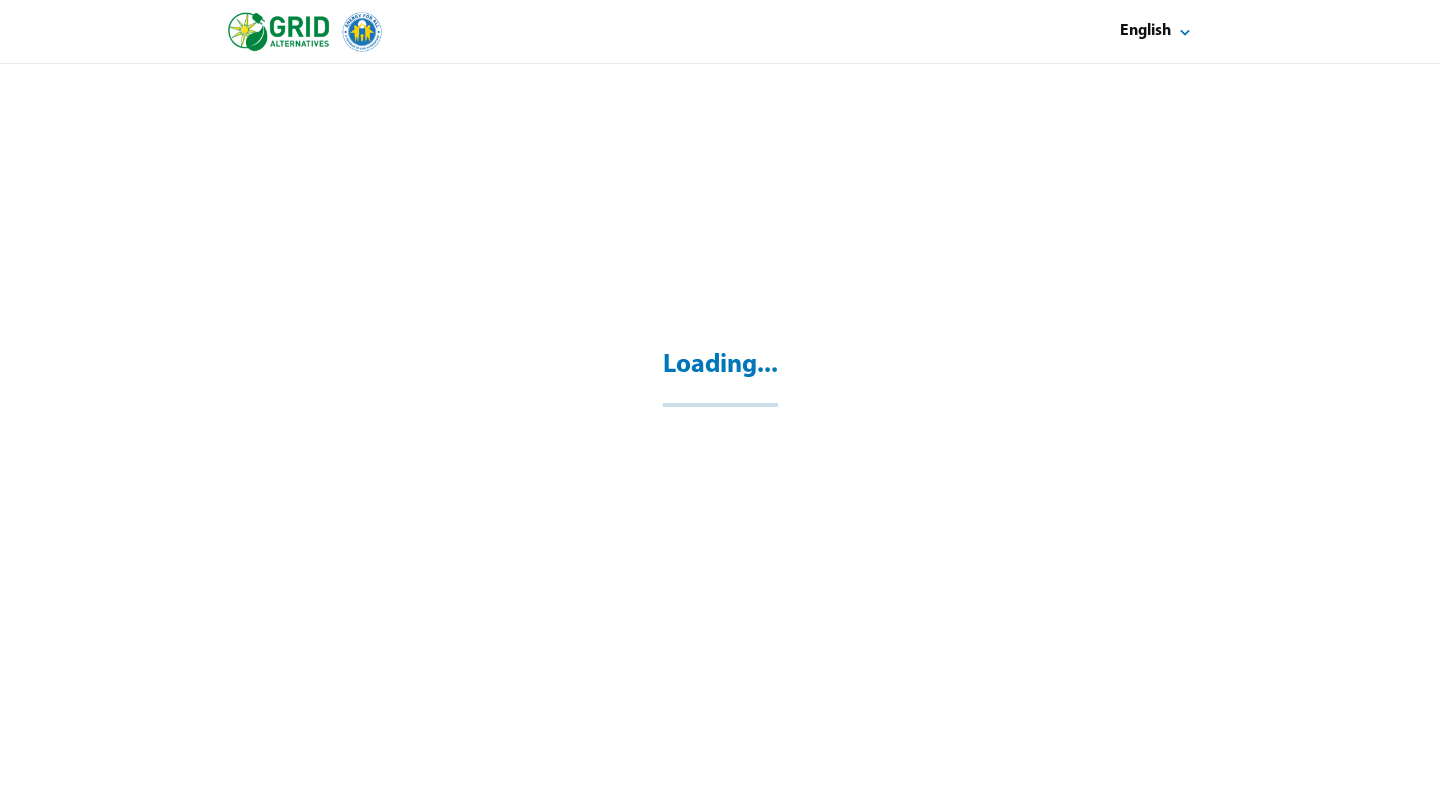 select on "**" 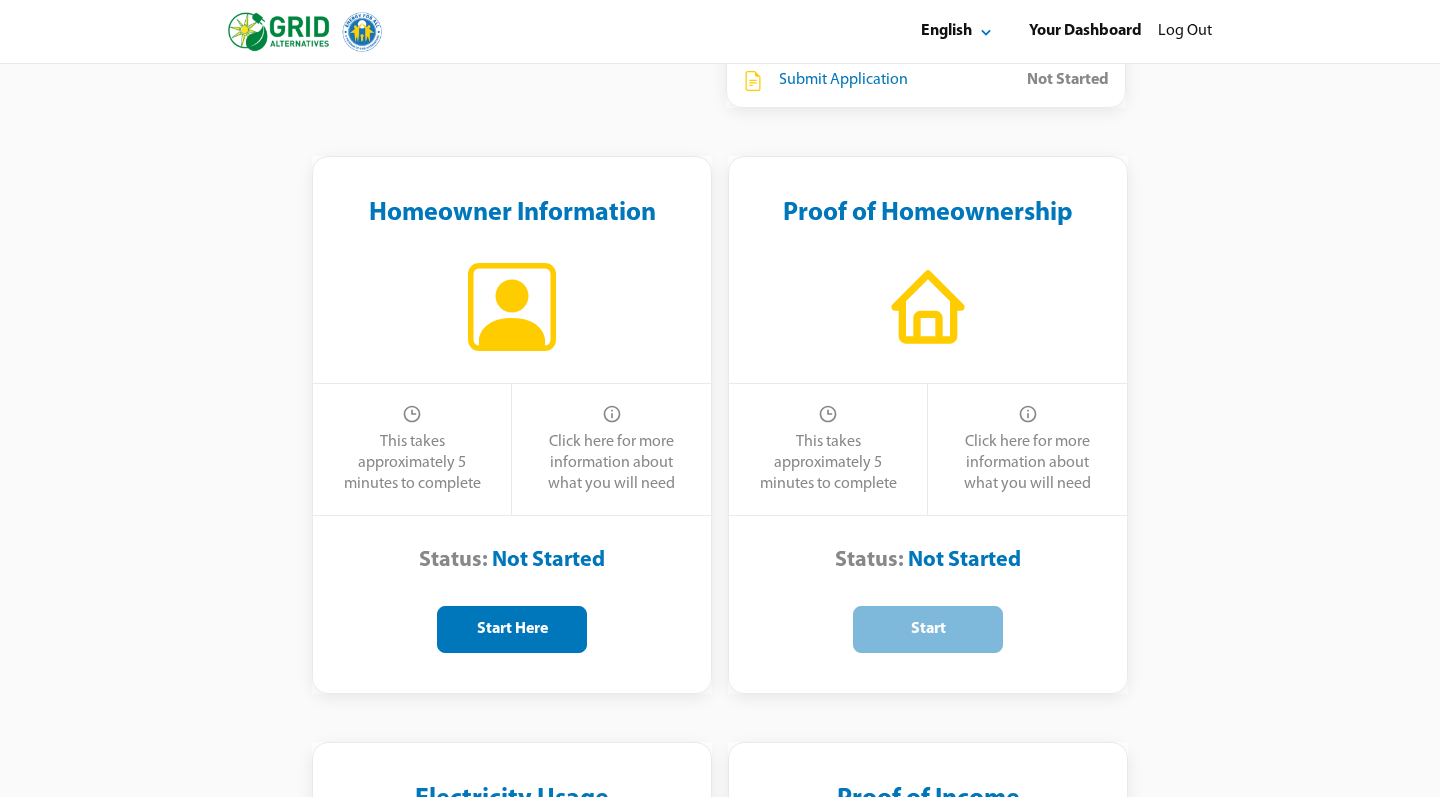 scroll, scrollTop: 370, scrollLeft: 0, axis: vertical 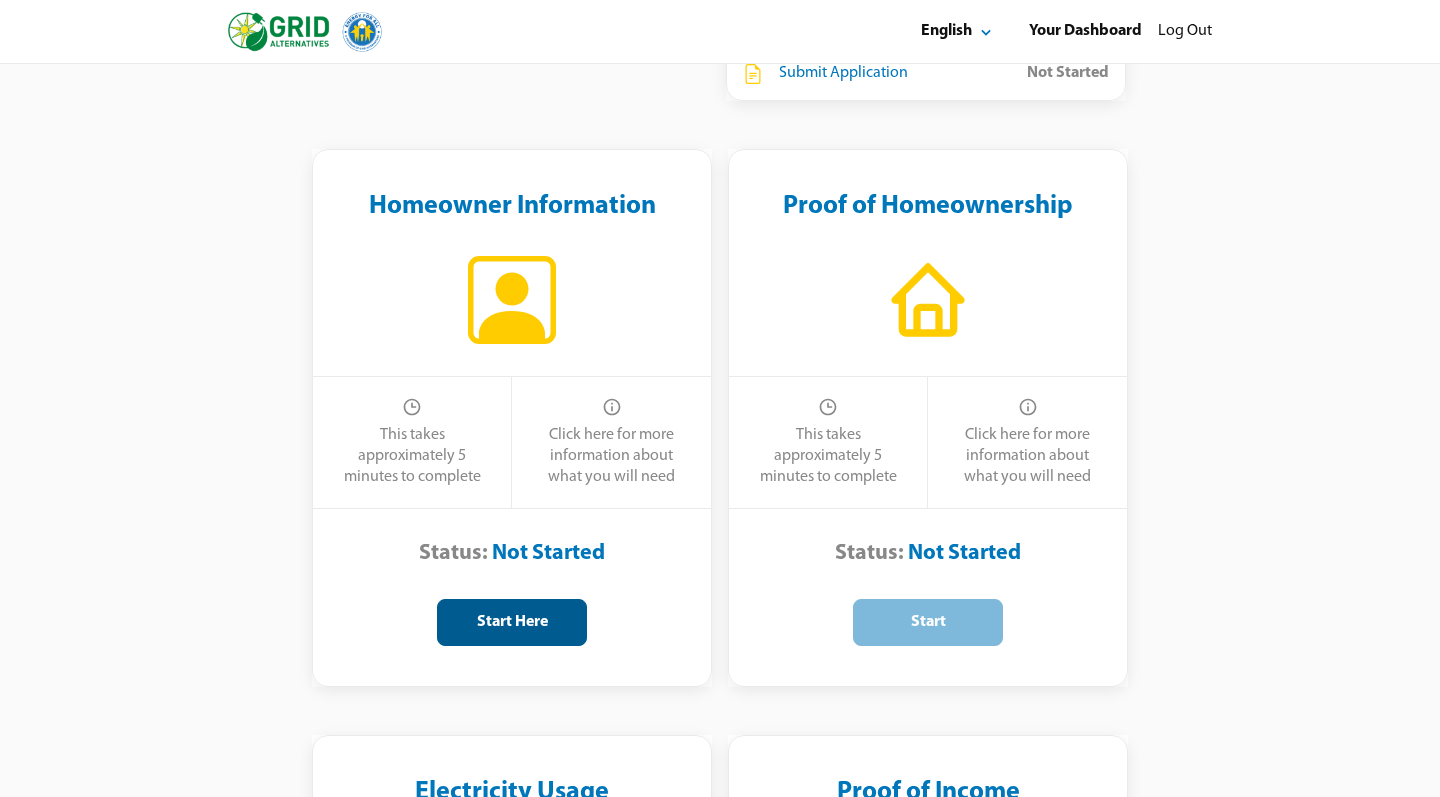 click on "Start Here" at bounding box center [512, 622] 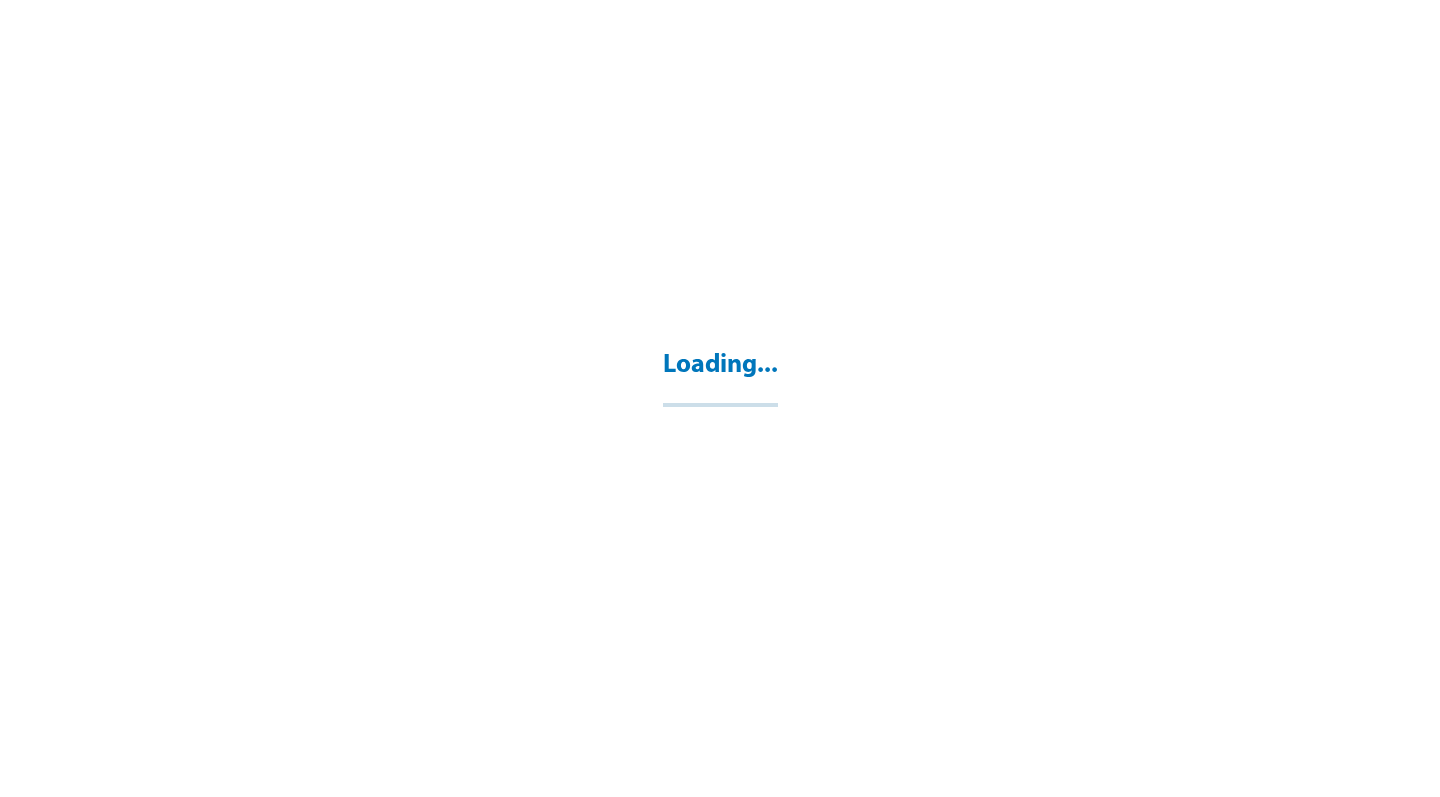 scroll, scrollTop: 0, scrollLeft: 0, axis: both 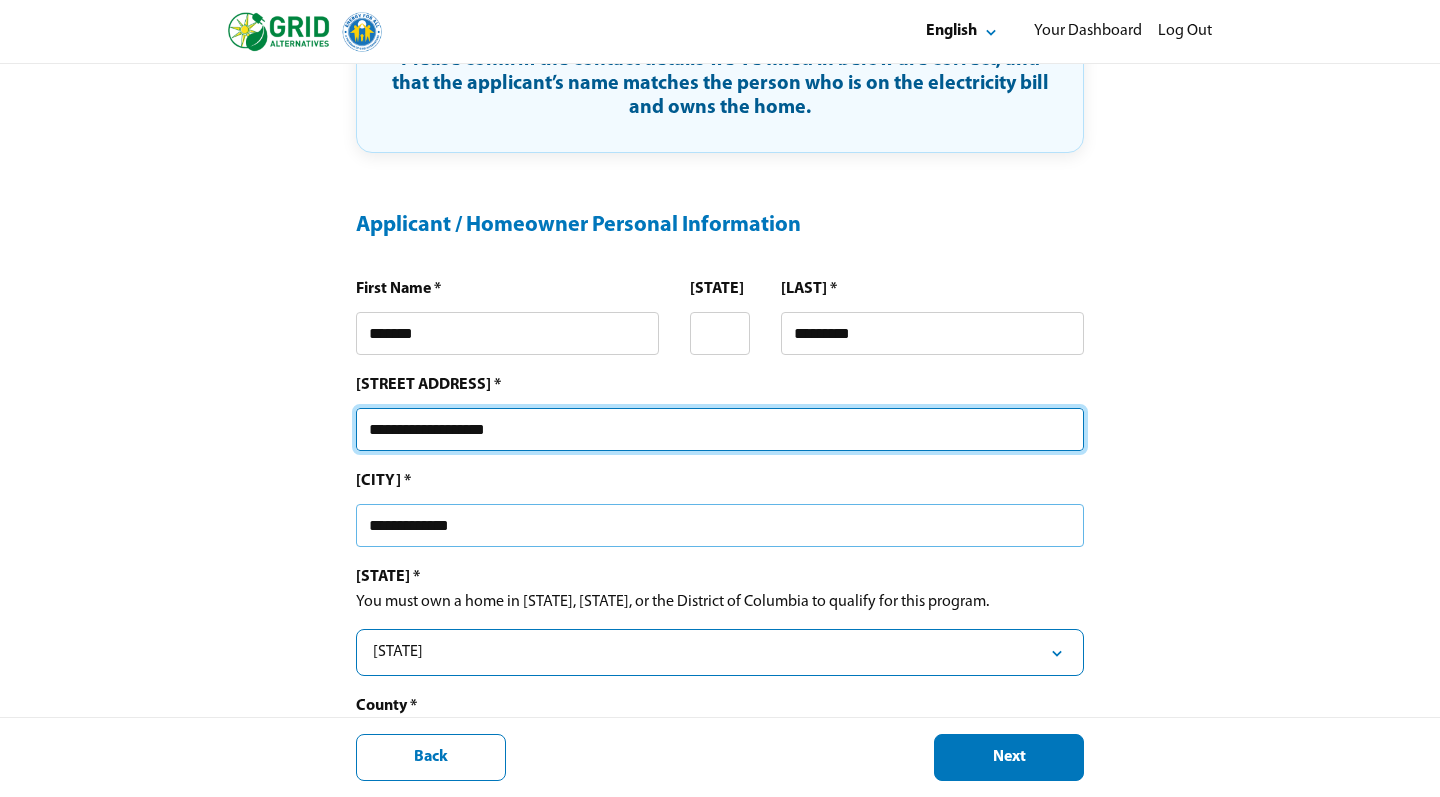 type on "**********" 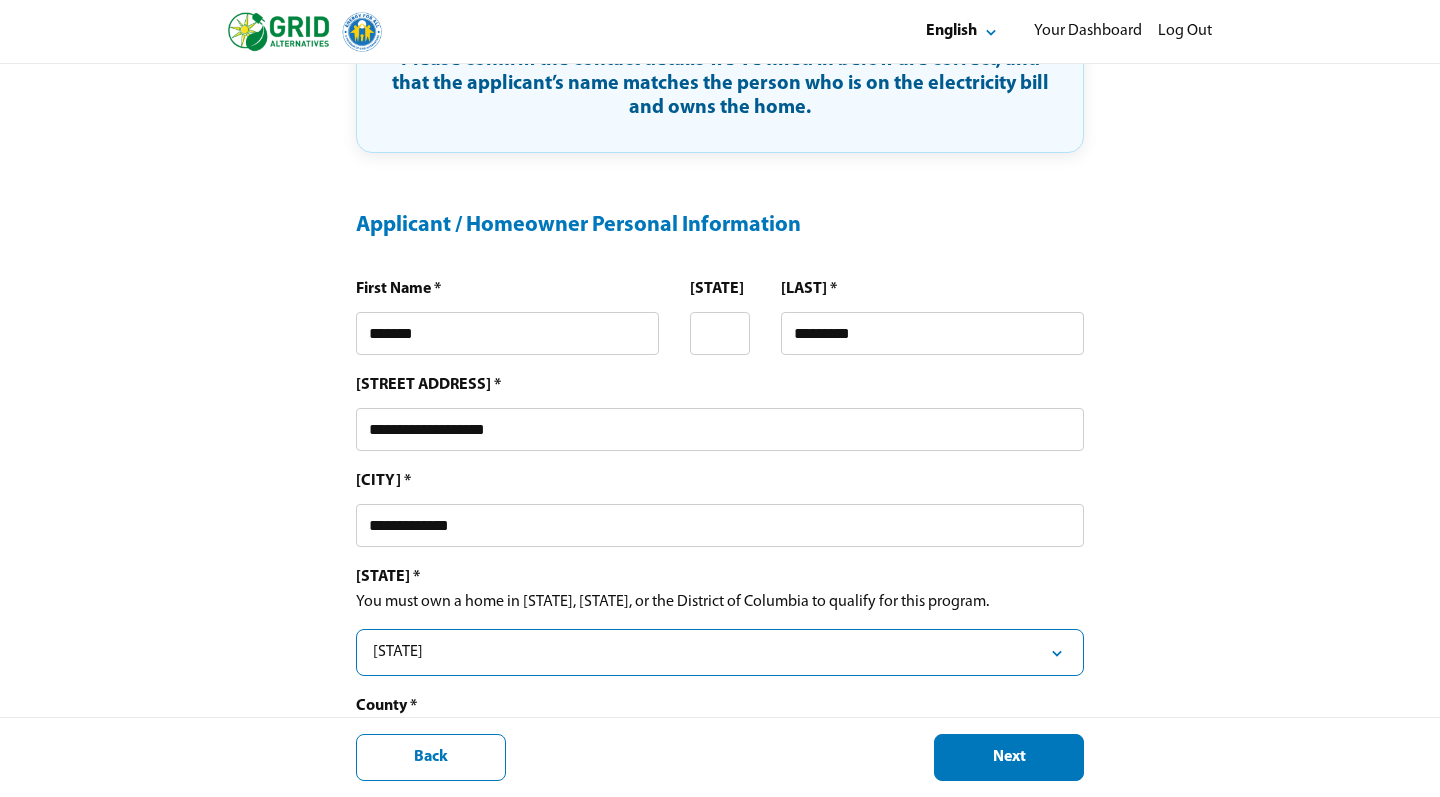click on "[CITY]   * [CITY]" at bounding box center (720, 509) 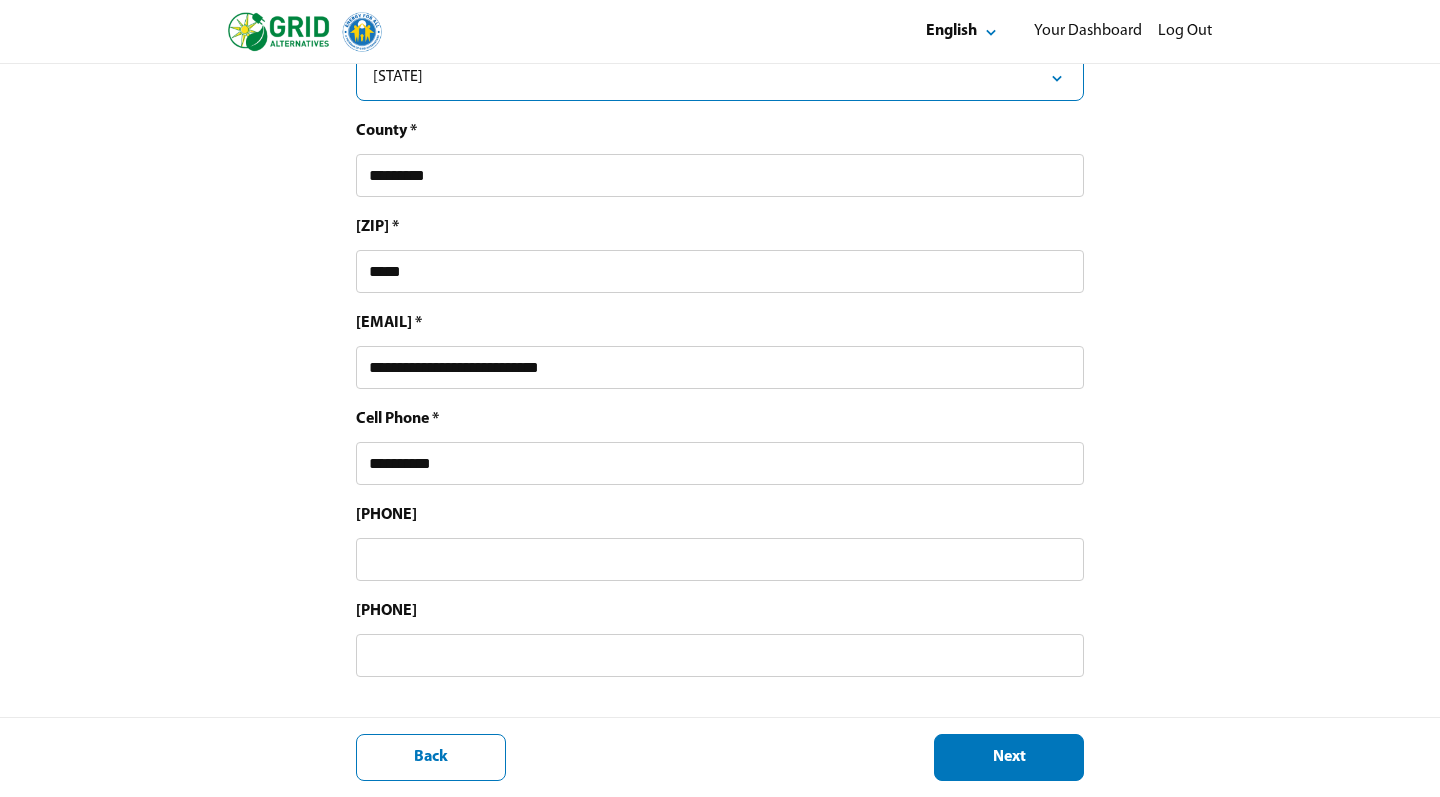 scroll, scrollTop: 965, scrollLeft: 0, axis: vertical 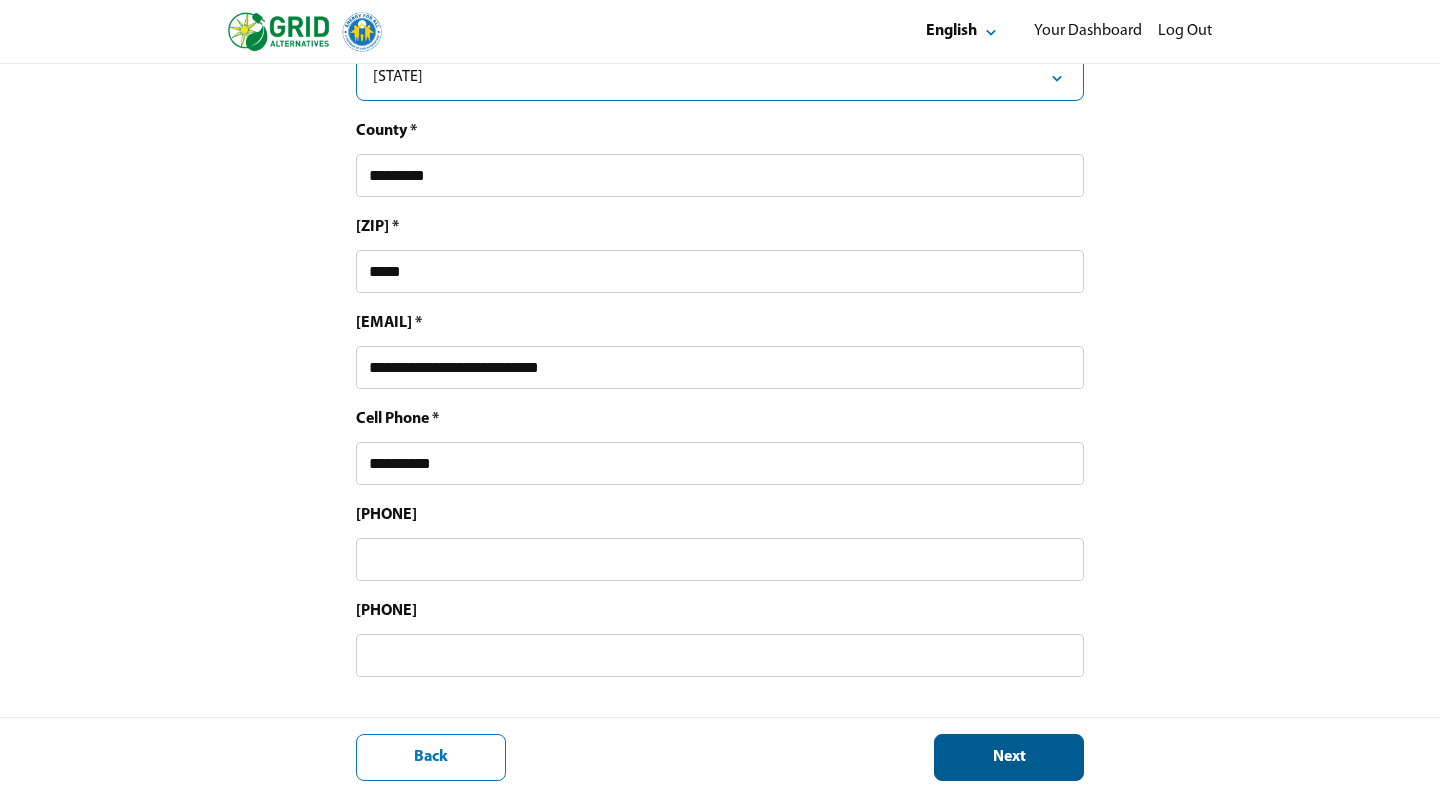 click on "Next" at bounding box center [1009, 757] 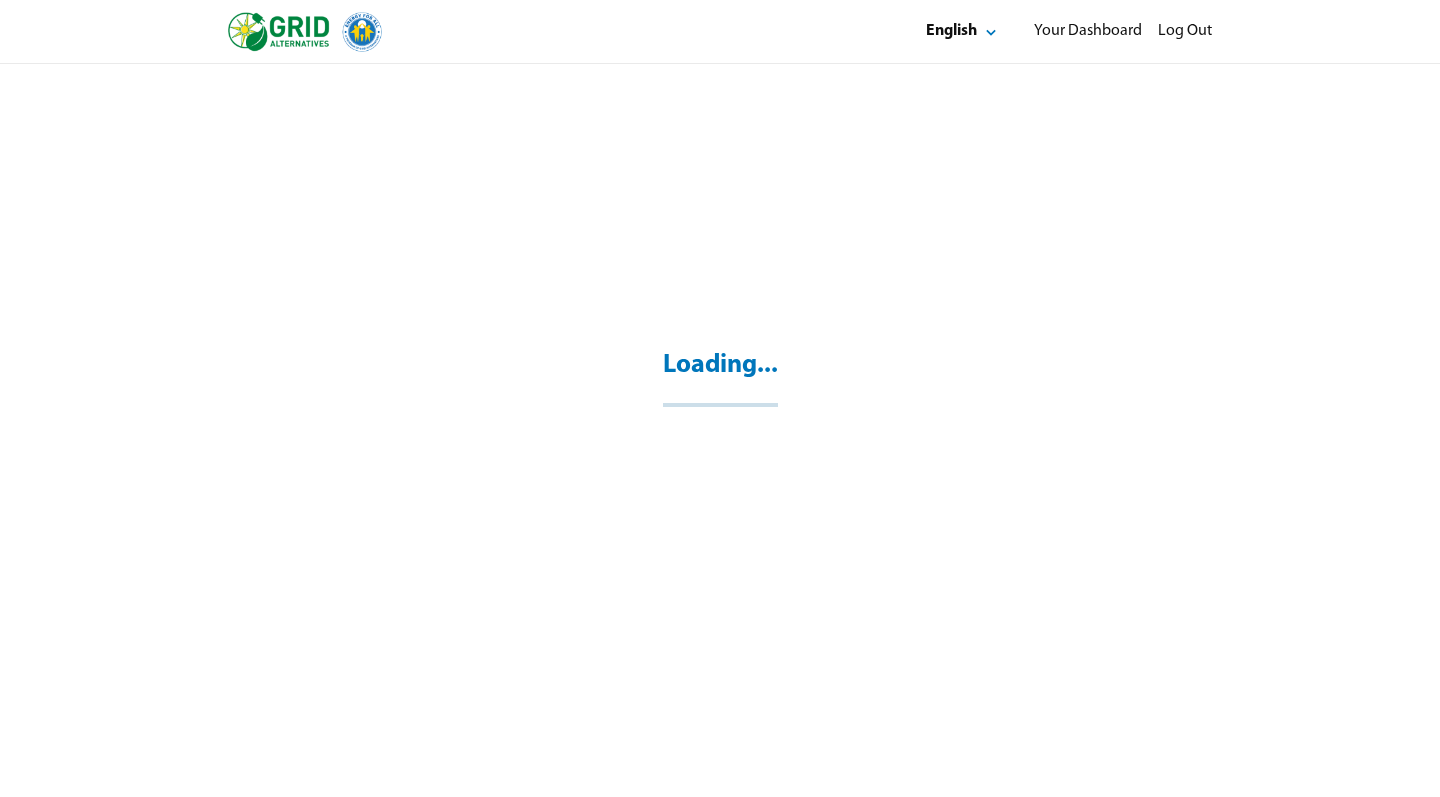 scroll, scrollTop: 64, scrollLeft: 0, axis: vertical 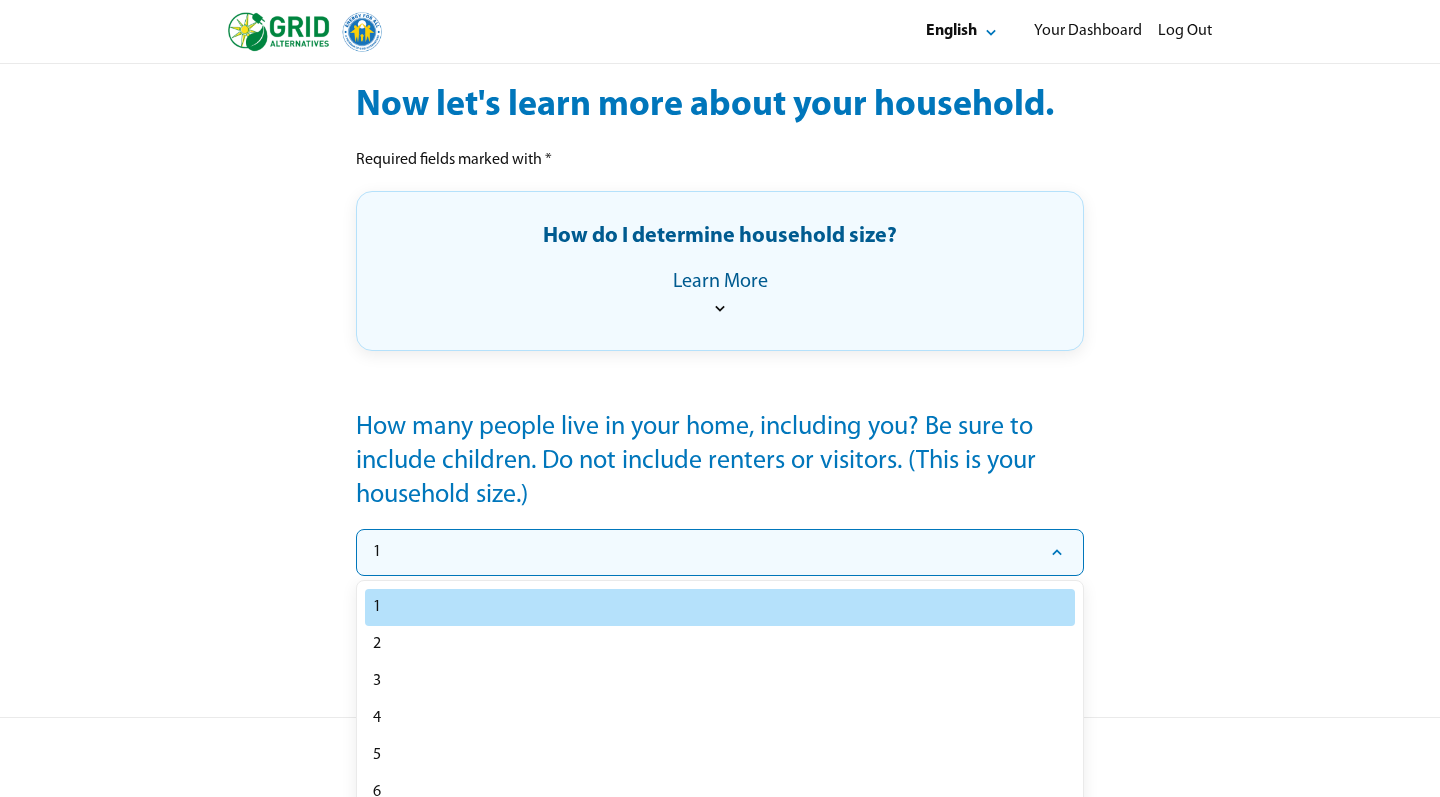click on "1" at bounding box center (720, 552) 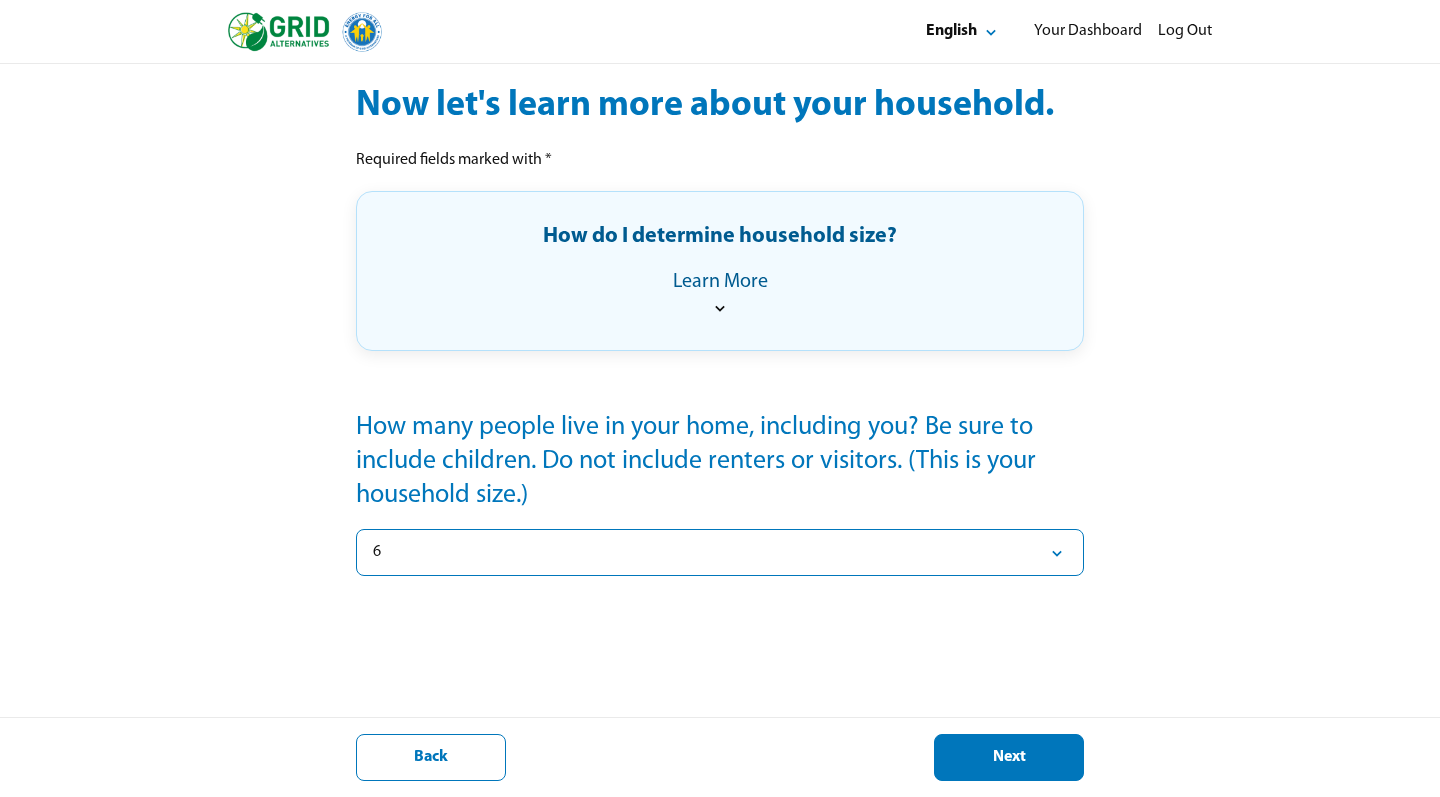 select on "*" 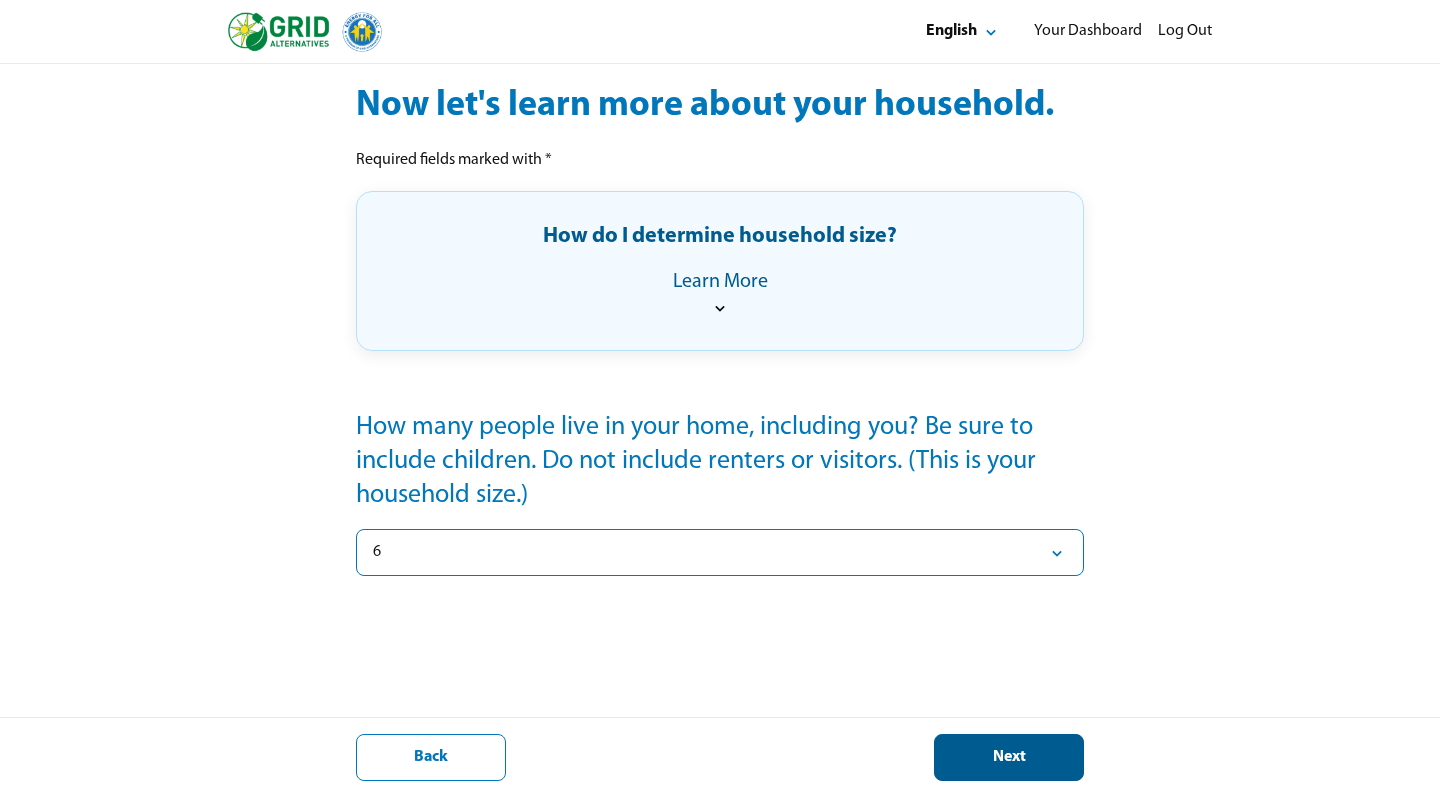 click on "Next" at bounding box center (1009, 757) 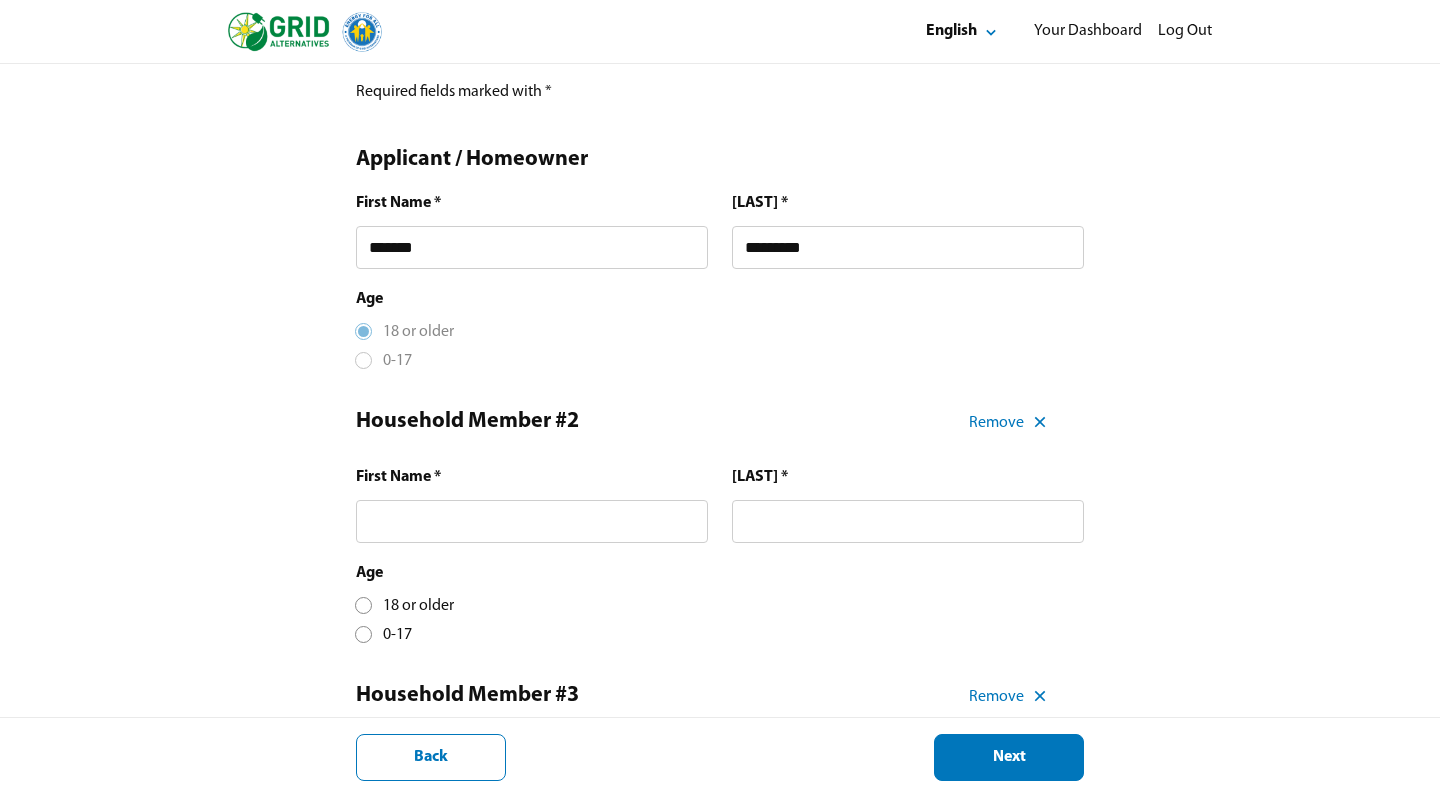 scroll, scrollTop: 347, scrollLeft: 0, axis: vertical 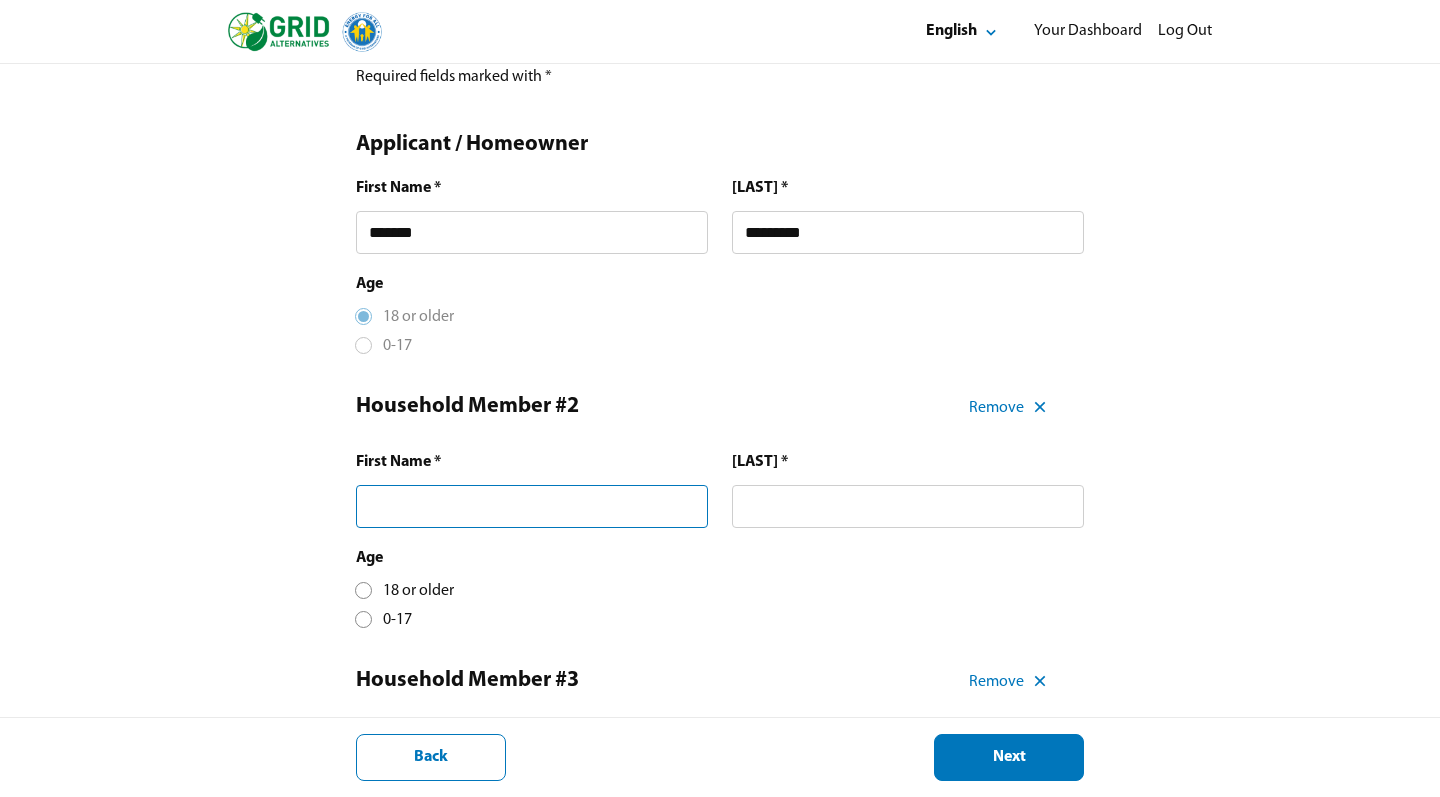 click at bounding box center (532, 506) 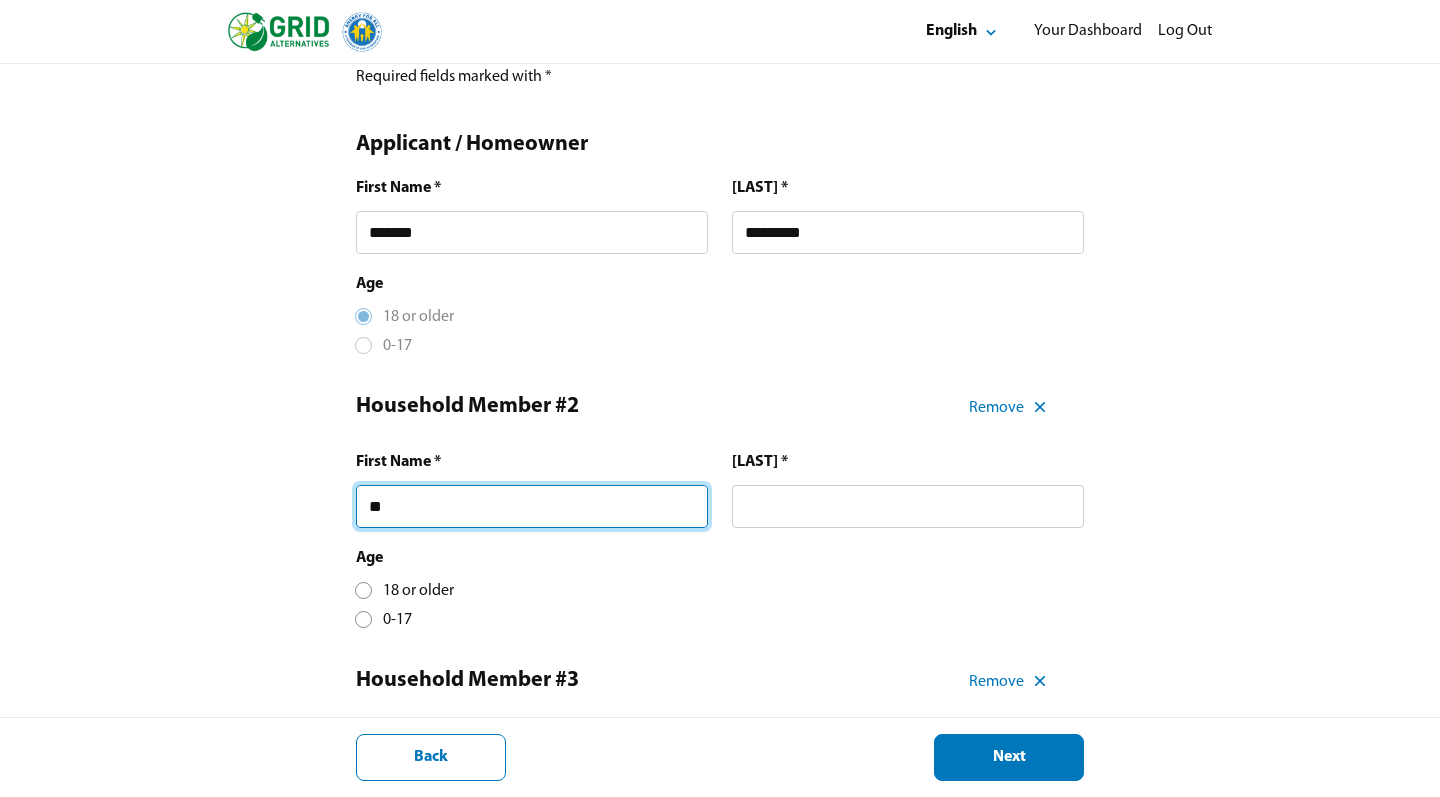 type on "*" 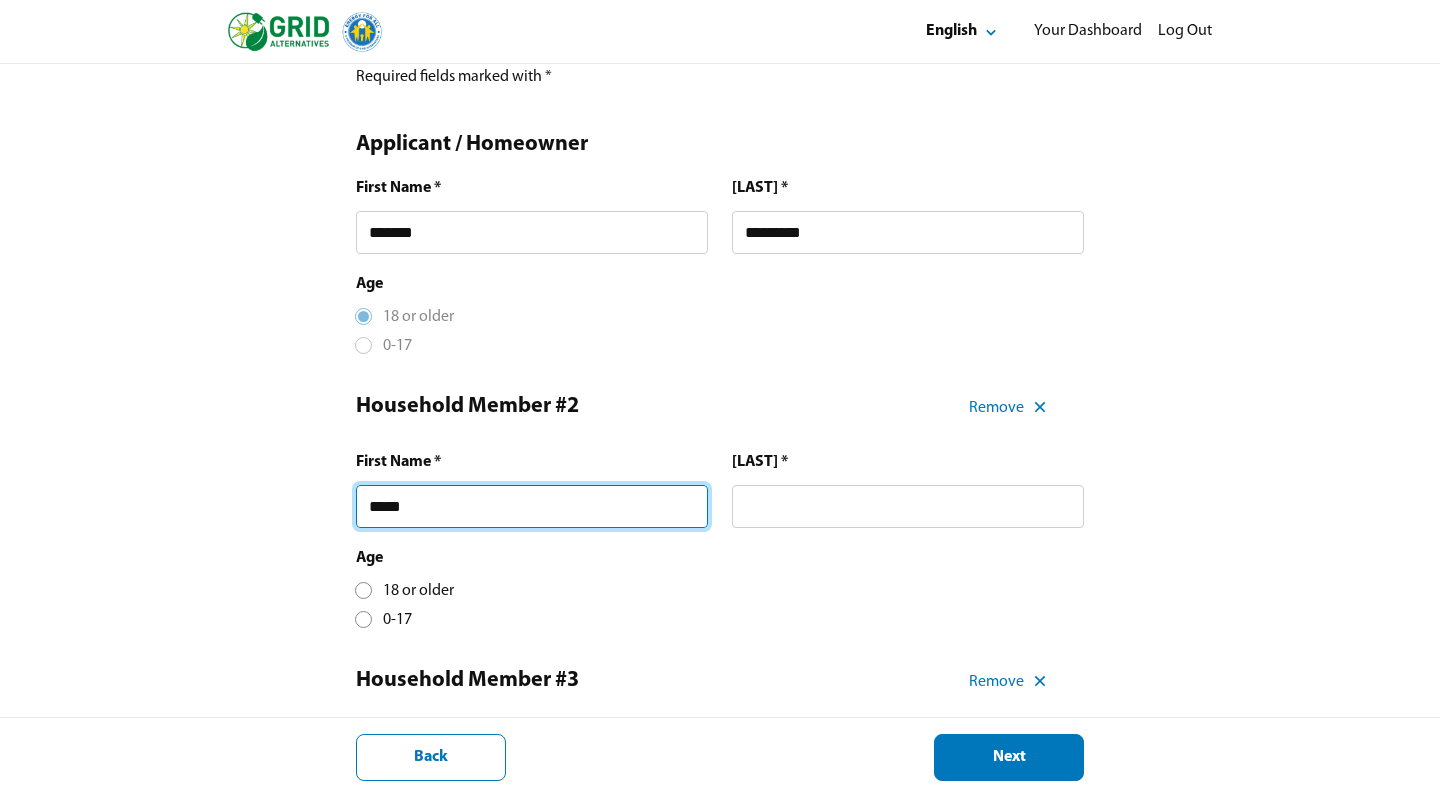 type on "*****" 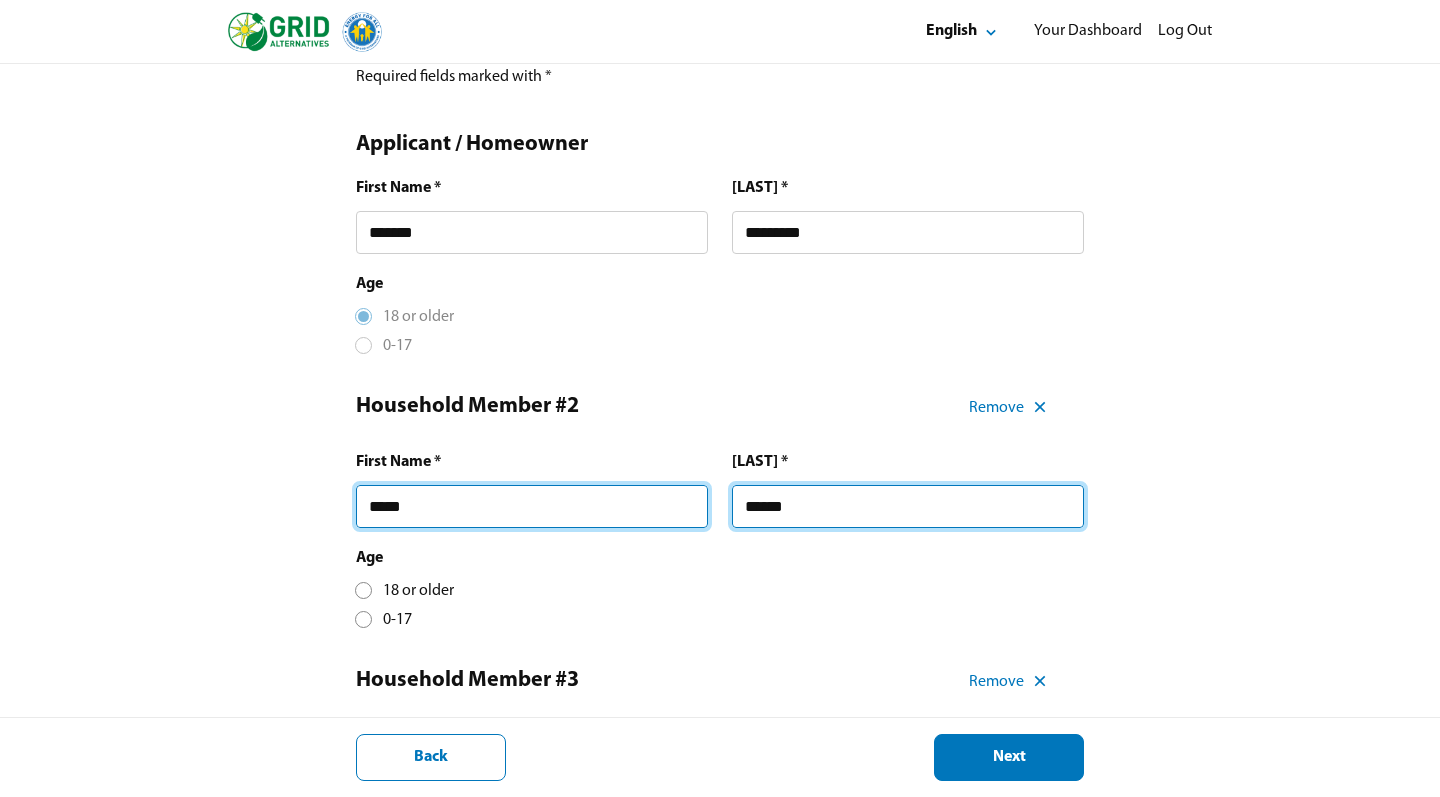 type on "******" 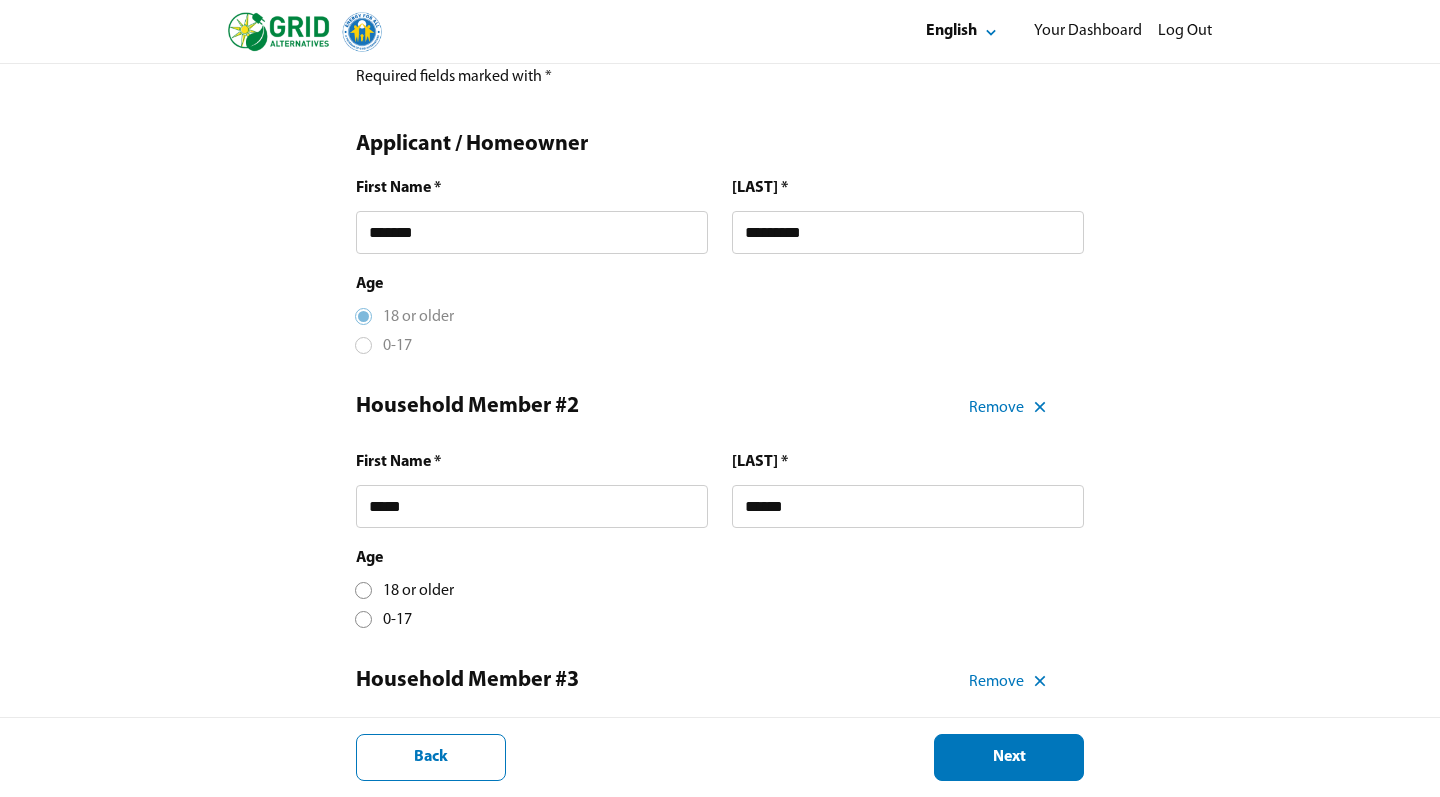 click at bounding box center (363, 590) 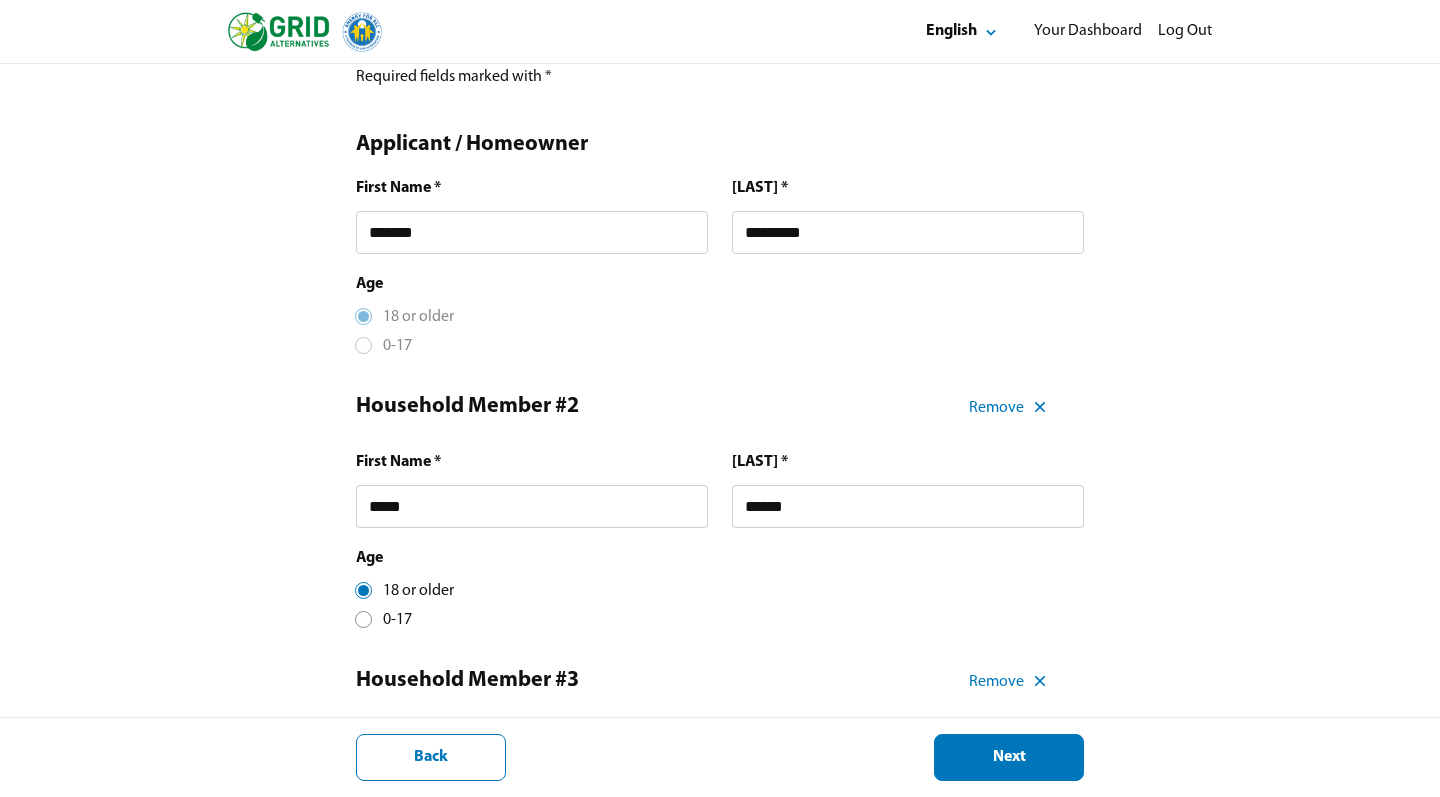 scroll, scrollTop: 10, scrollLeft: 8, axis: both 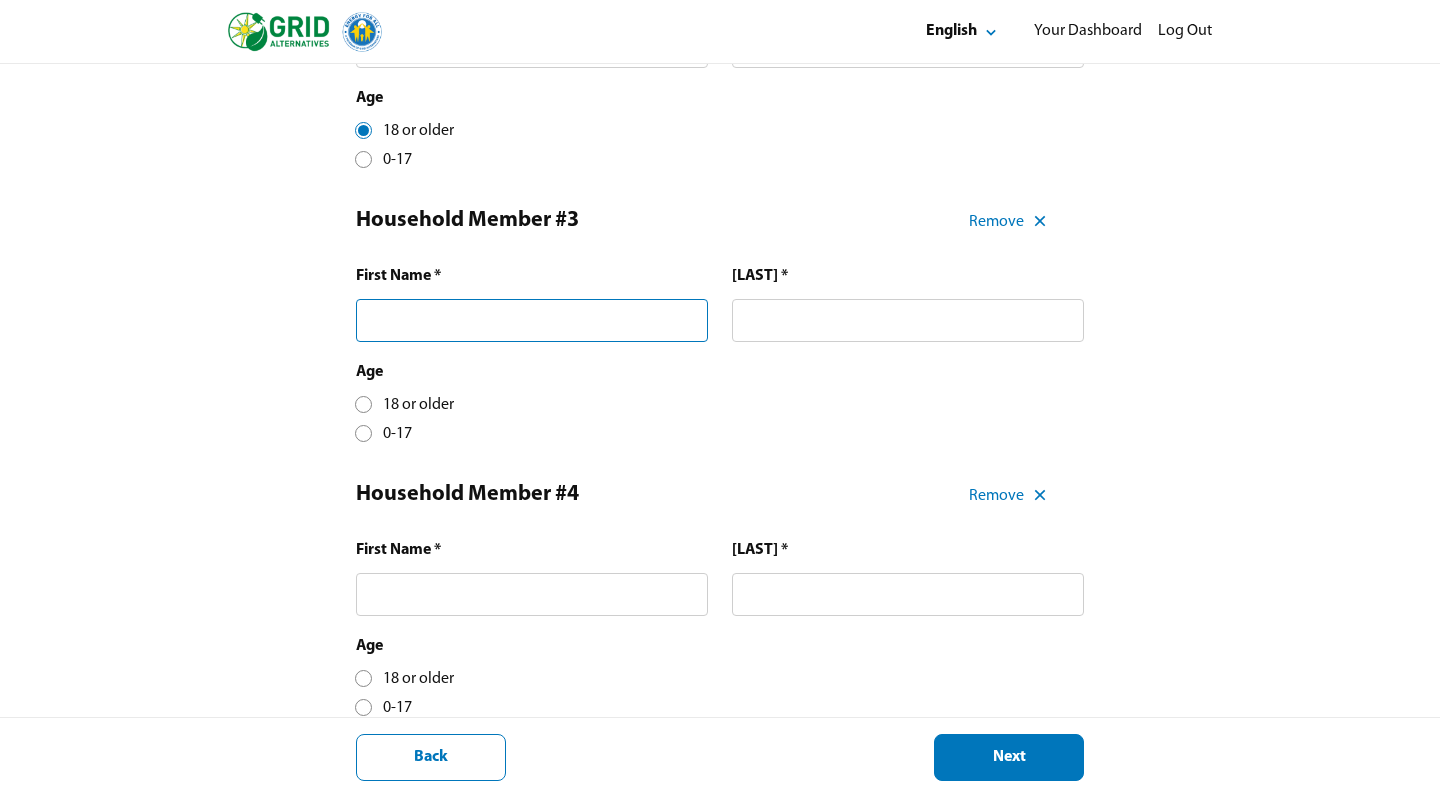 click at bounding box center [532, 320] 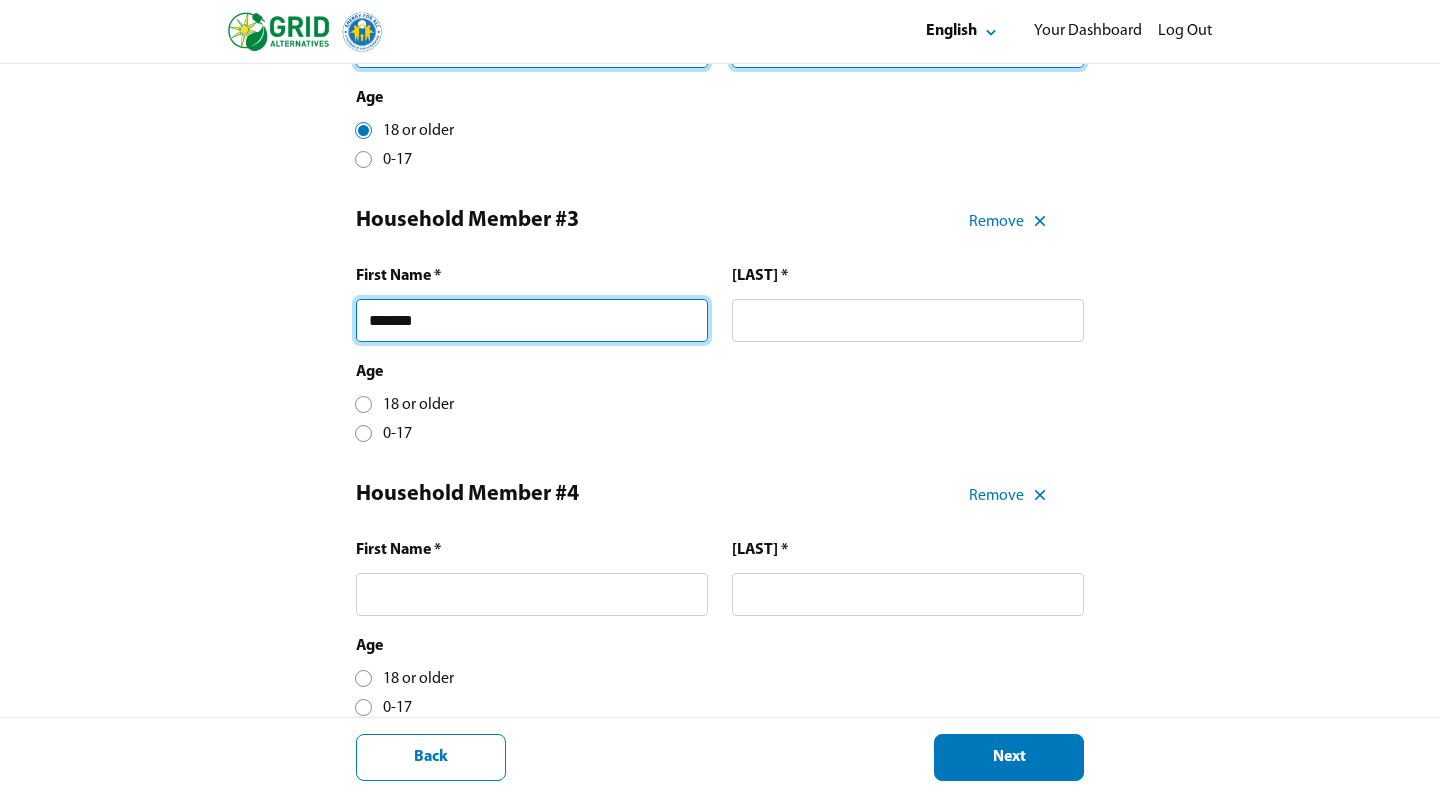 type on "*******" 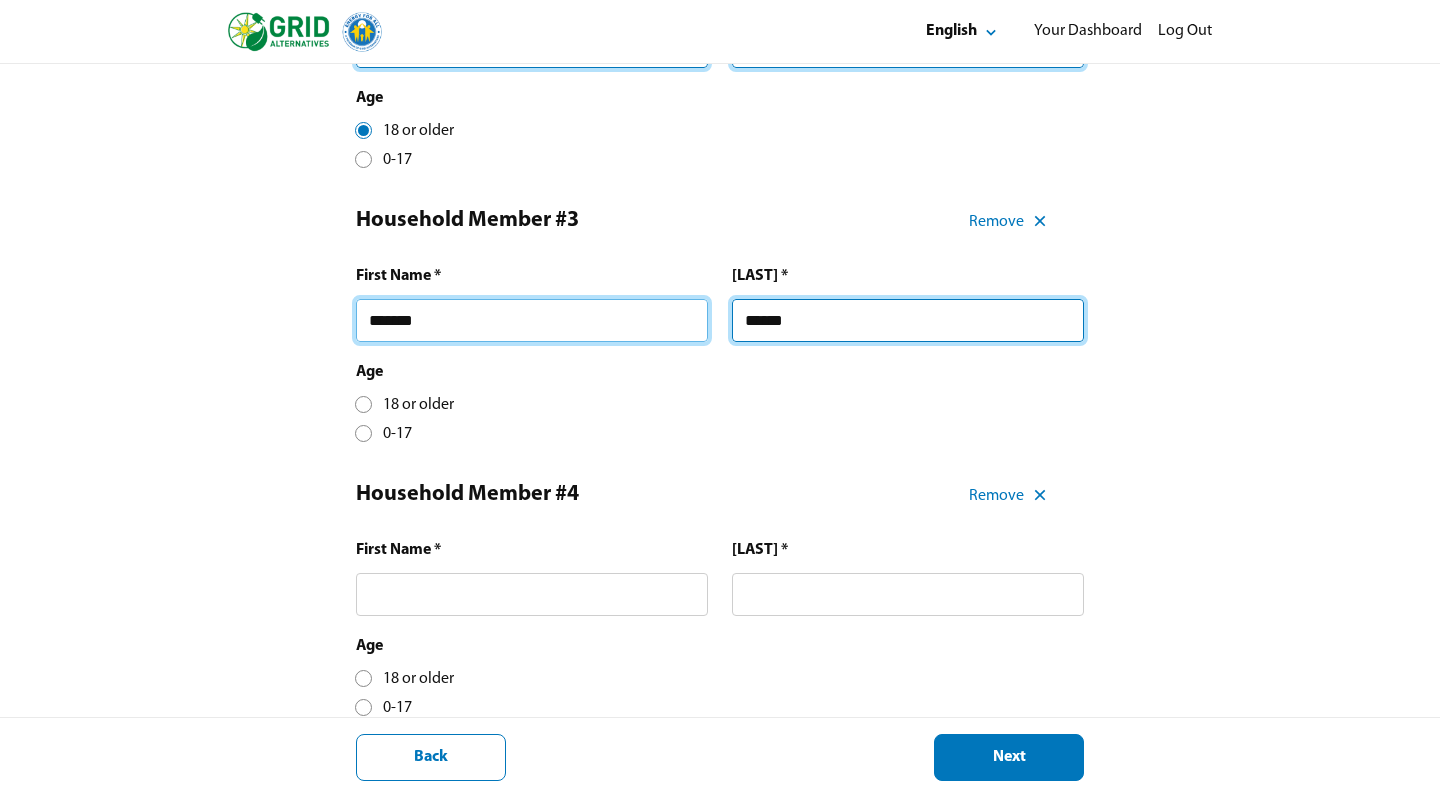 type on "******" 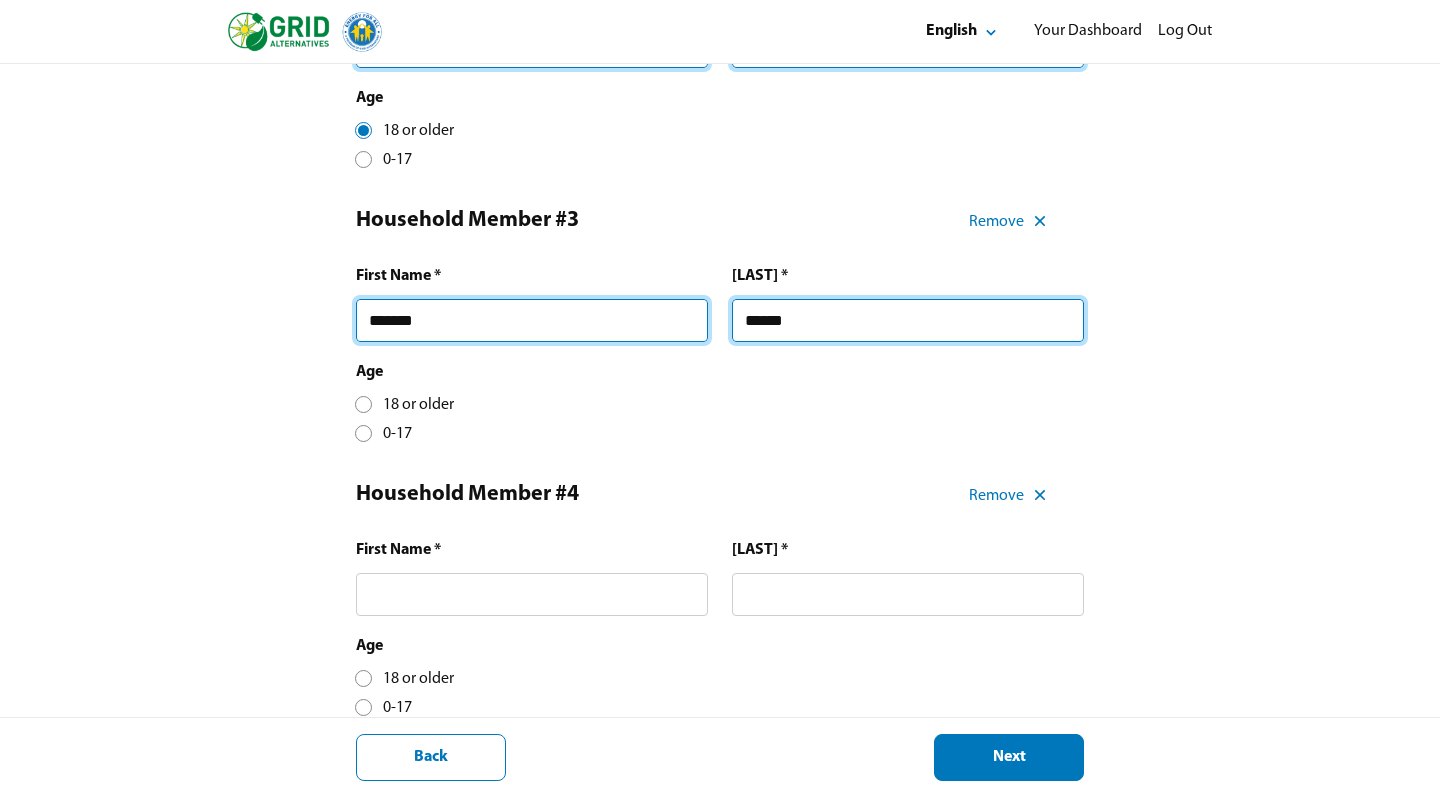 click on "*******" at bounding box center [532, 320] 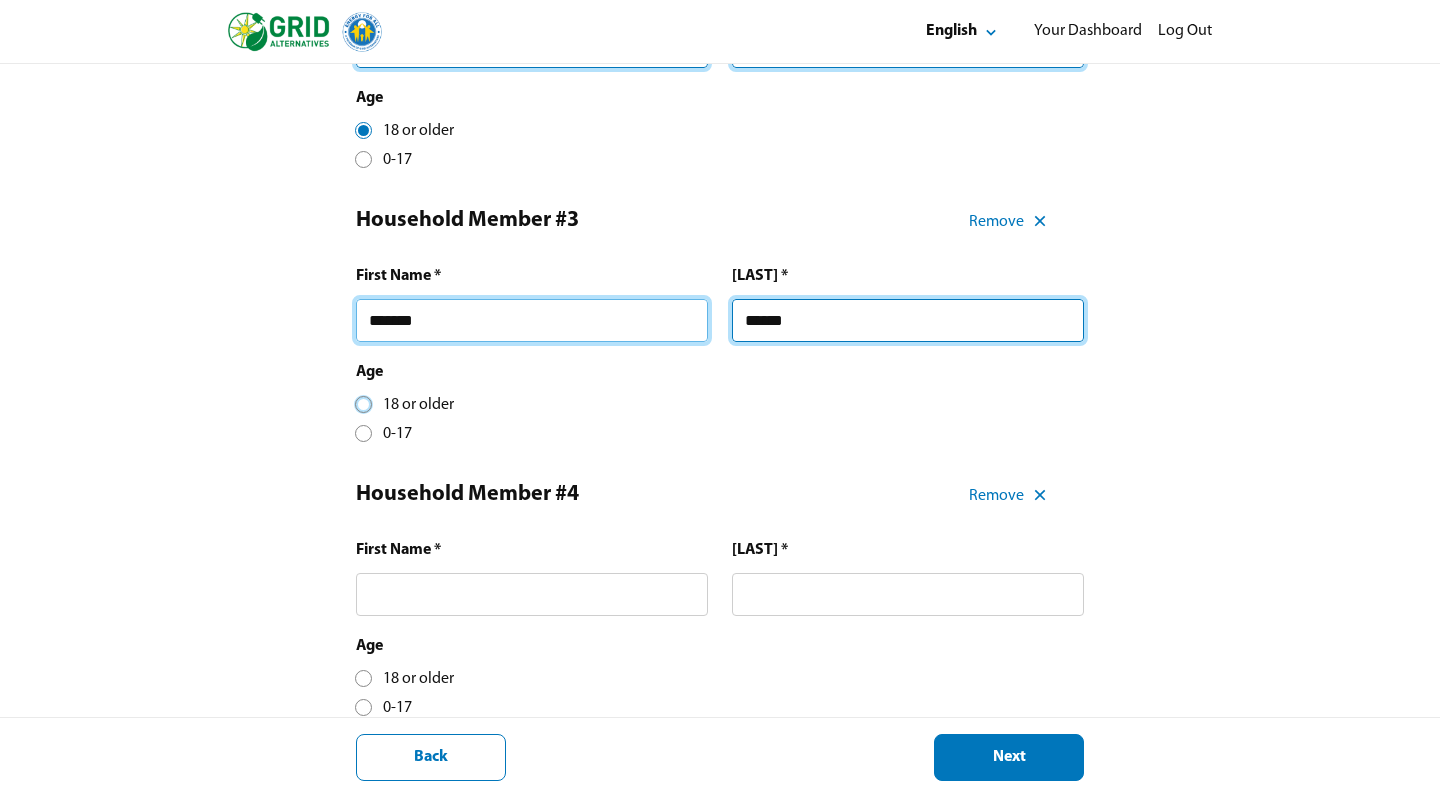 scroll, scrollTop: 10, scrollLeft: 8, axis: both 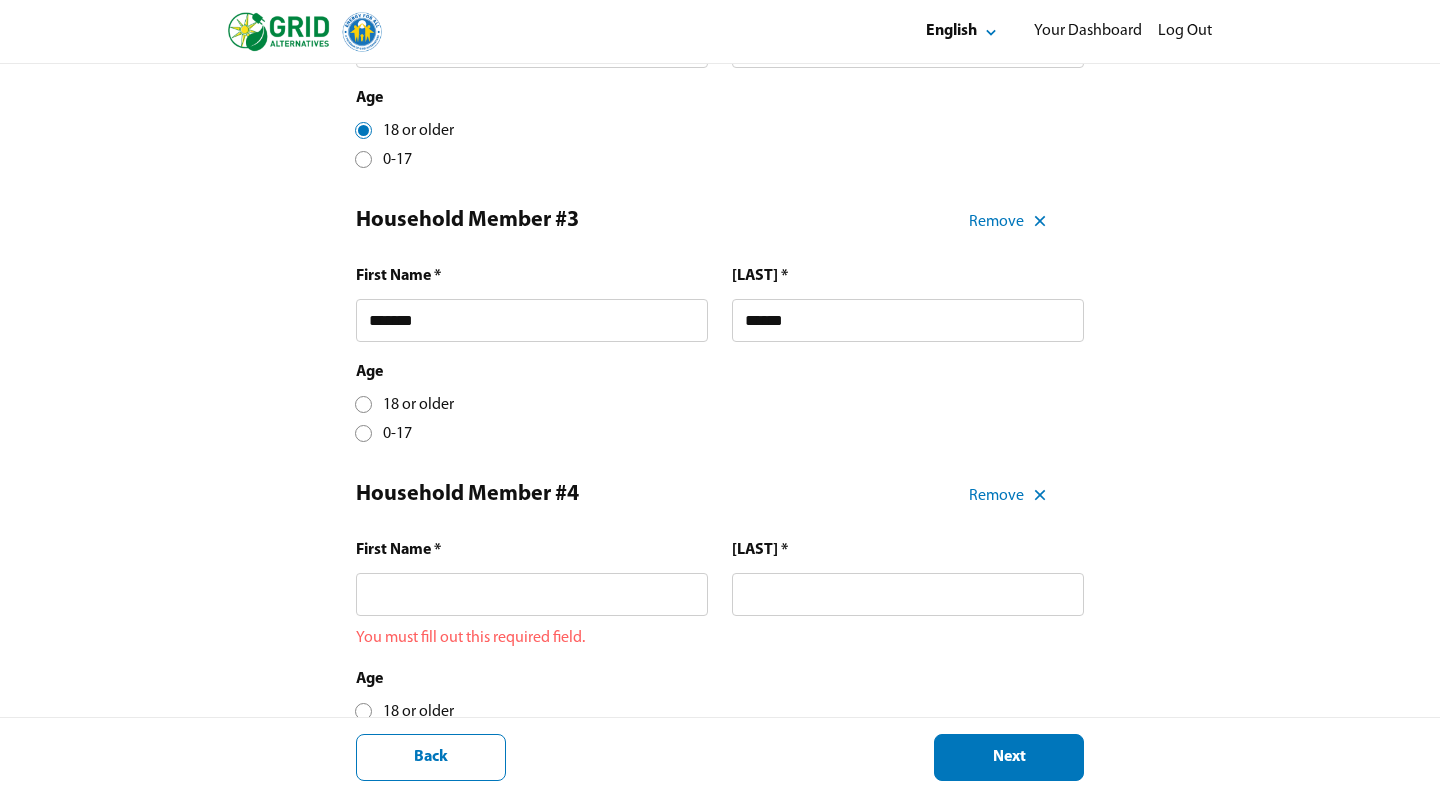 click at bounding box center [363, 404] 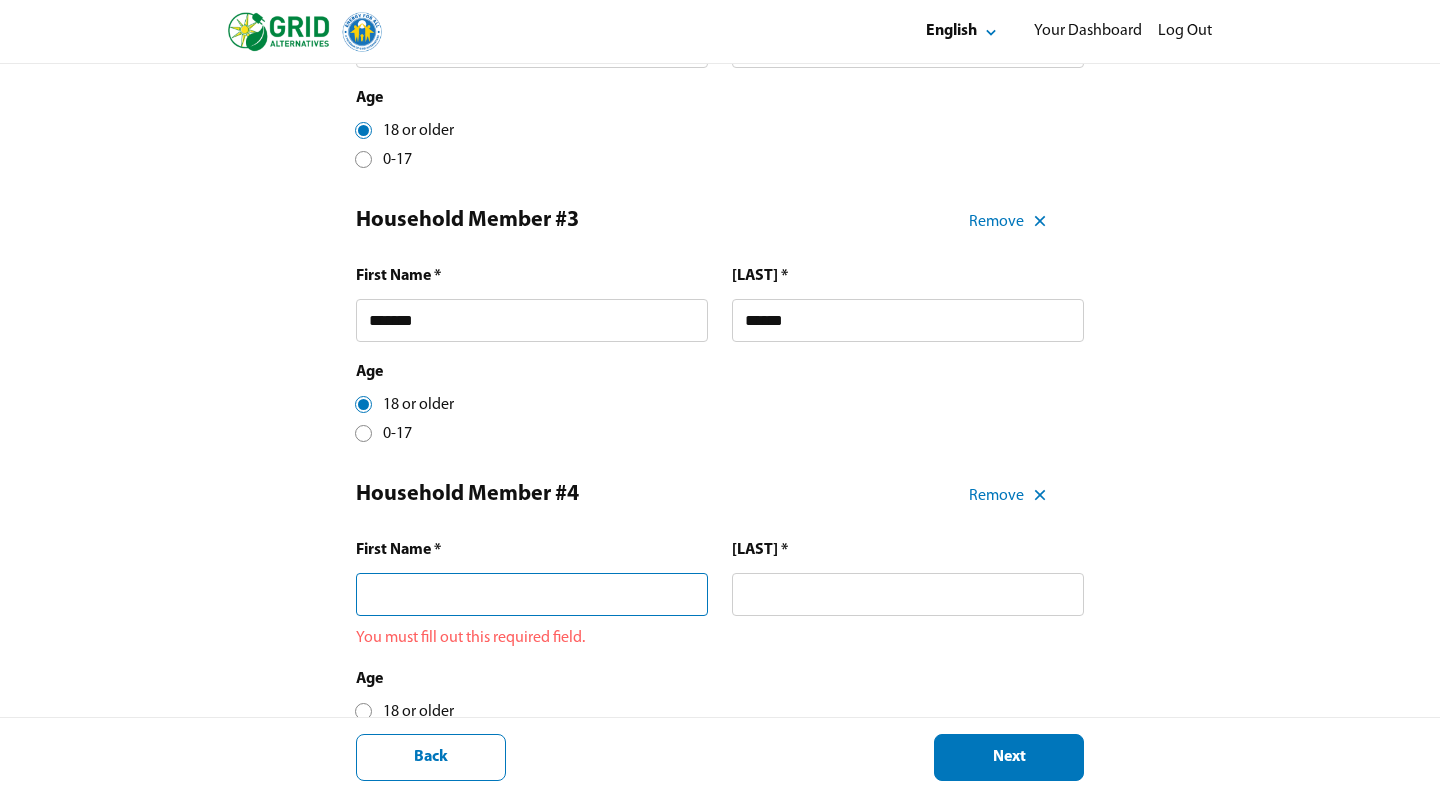 click at bounding box center (532, 594) 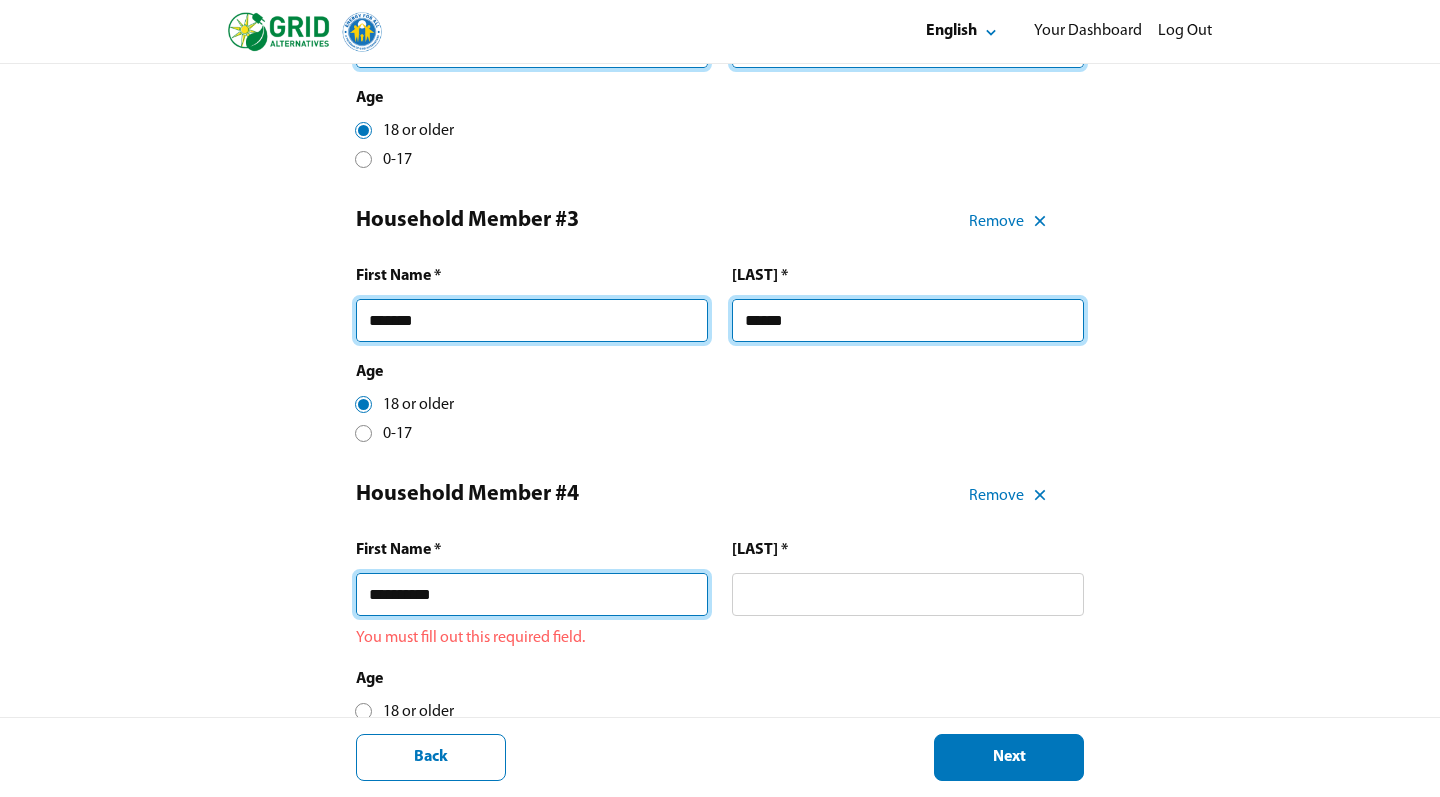type on "**********" 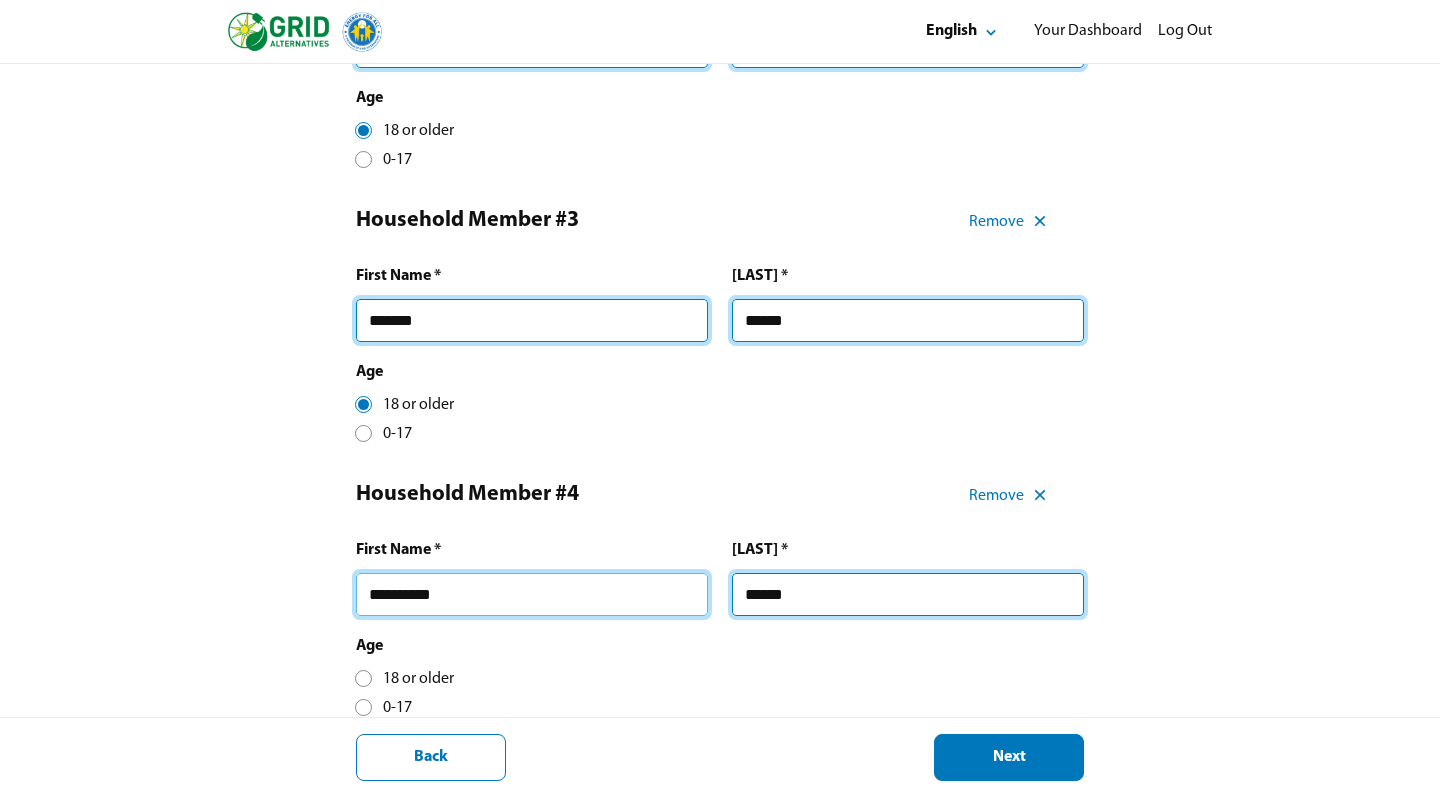 type on "******" 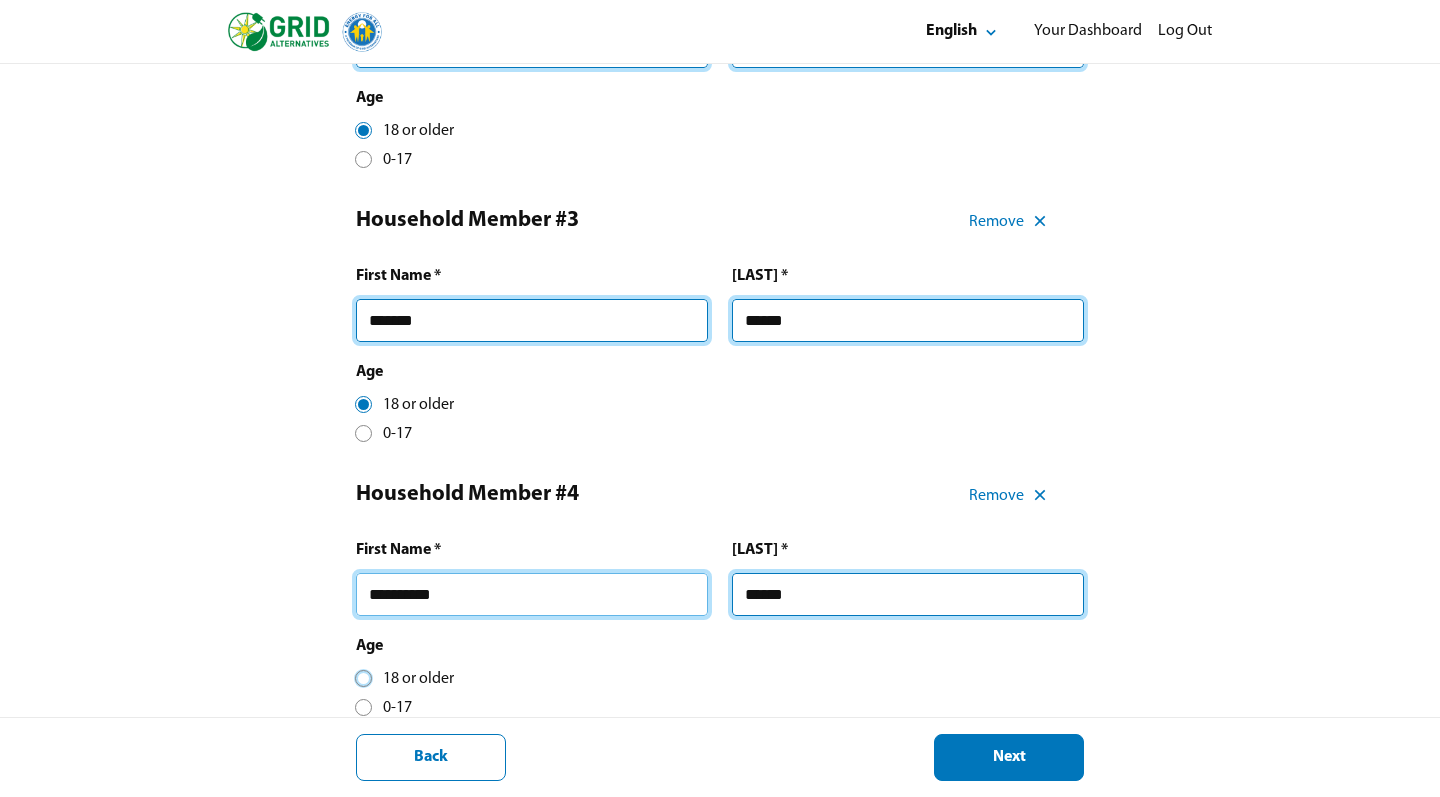 scroll, scrollTop: 10, scrollLeft: 8, axis: both 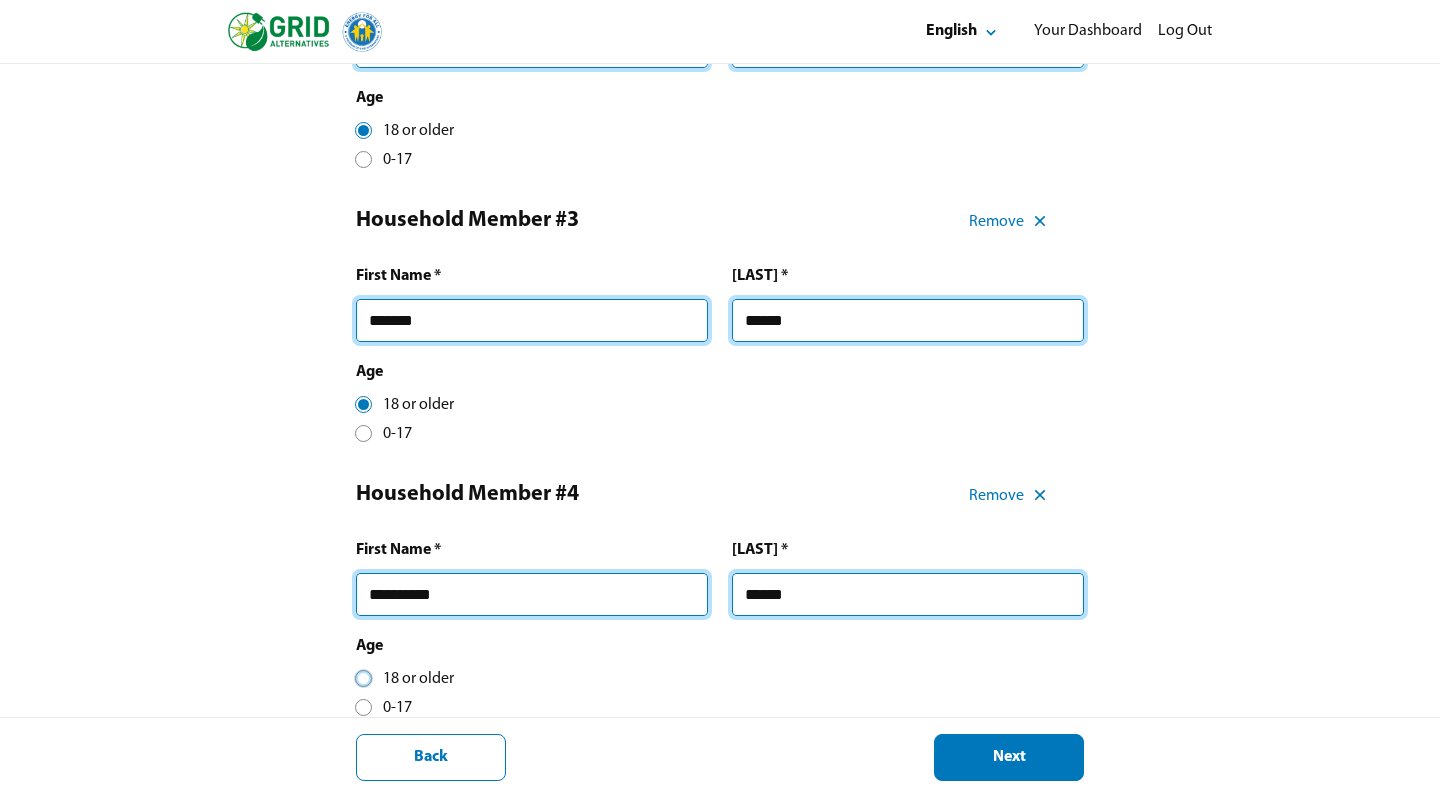 click on "18 or older" at bounding box center (405, 679) 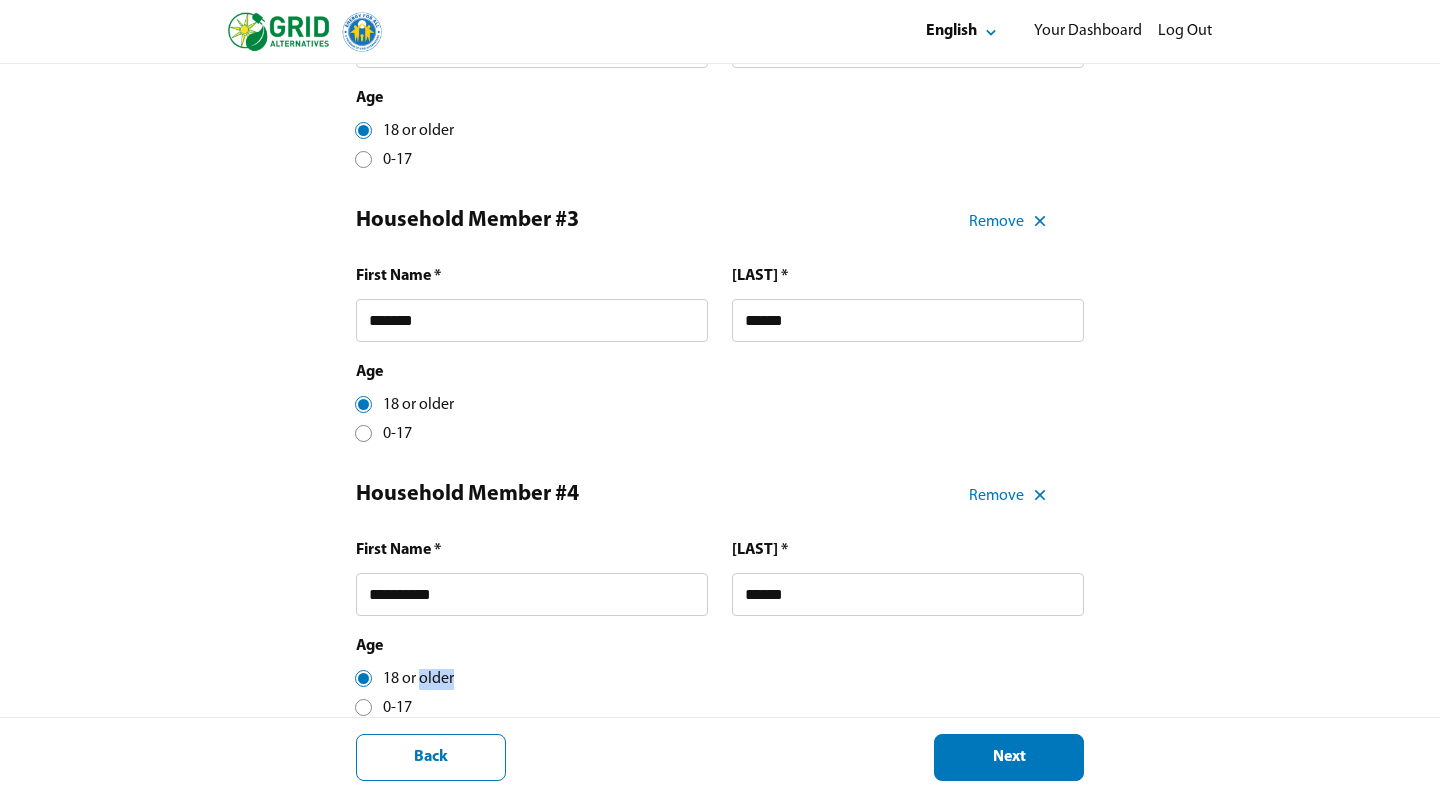 click on "18 or older" at bounding box center [405, 679] 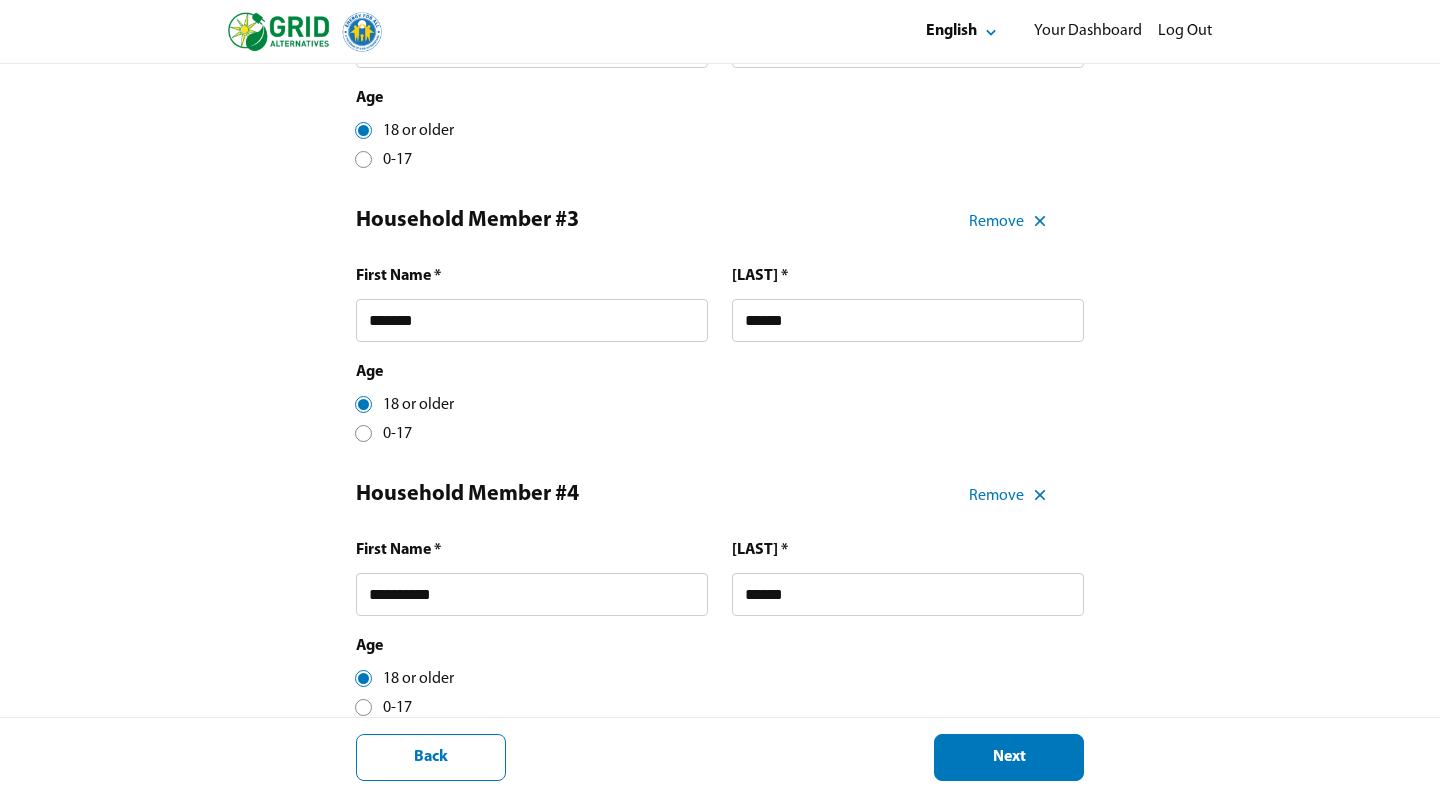 click on "Age   18 or older 0-17" at bounding box center [720, 677] 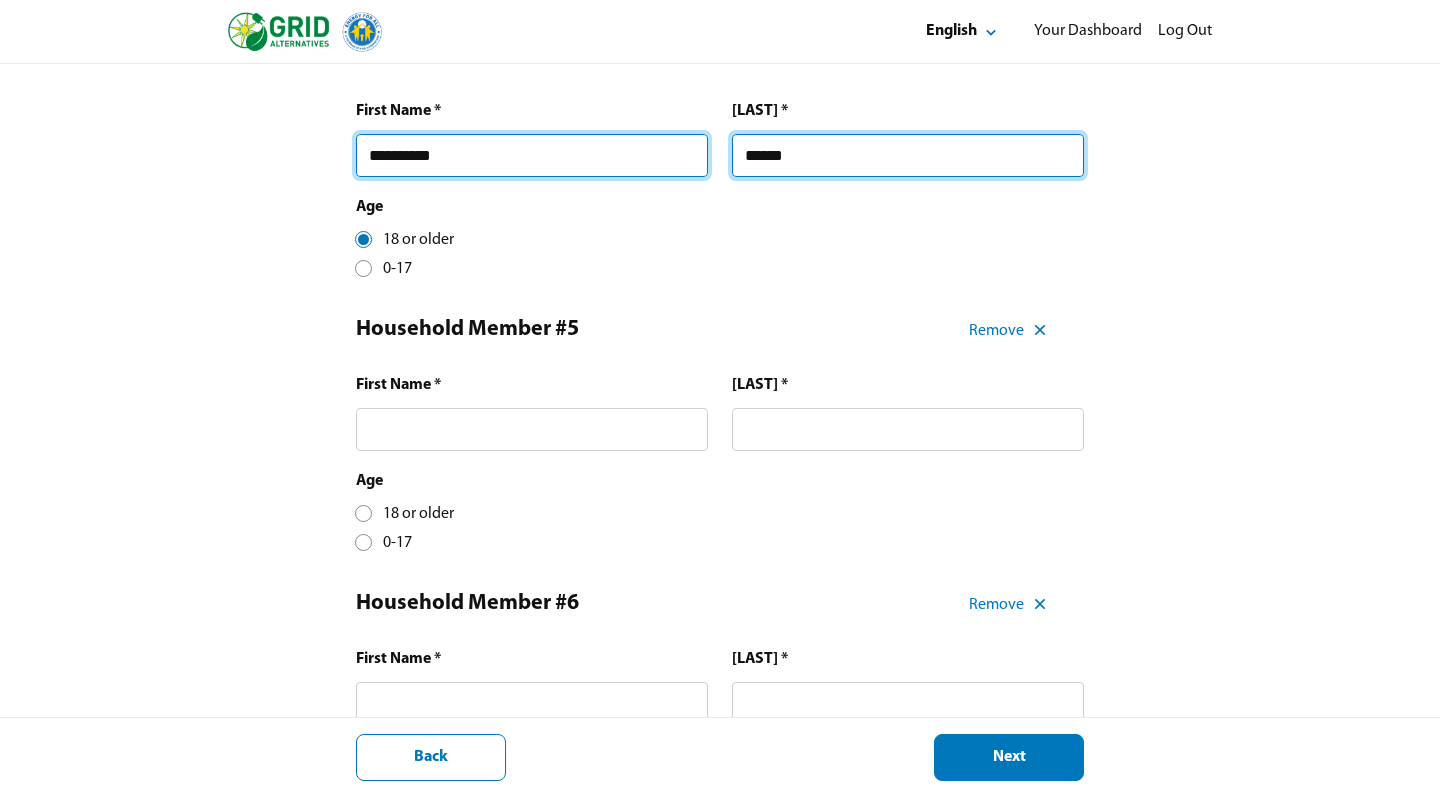 scroll, scrollTop: 1249, scrollLeft: 0, axis: vertical 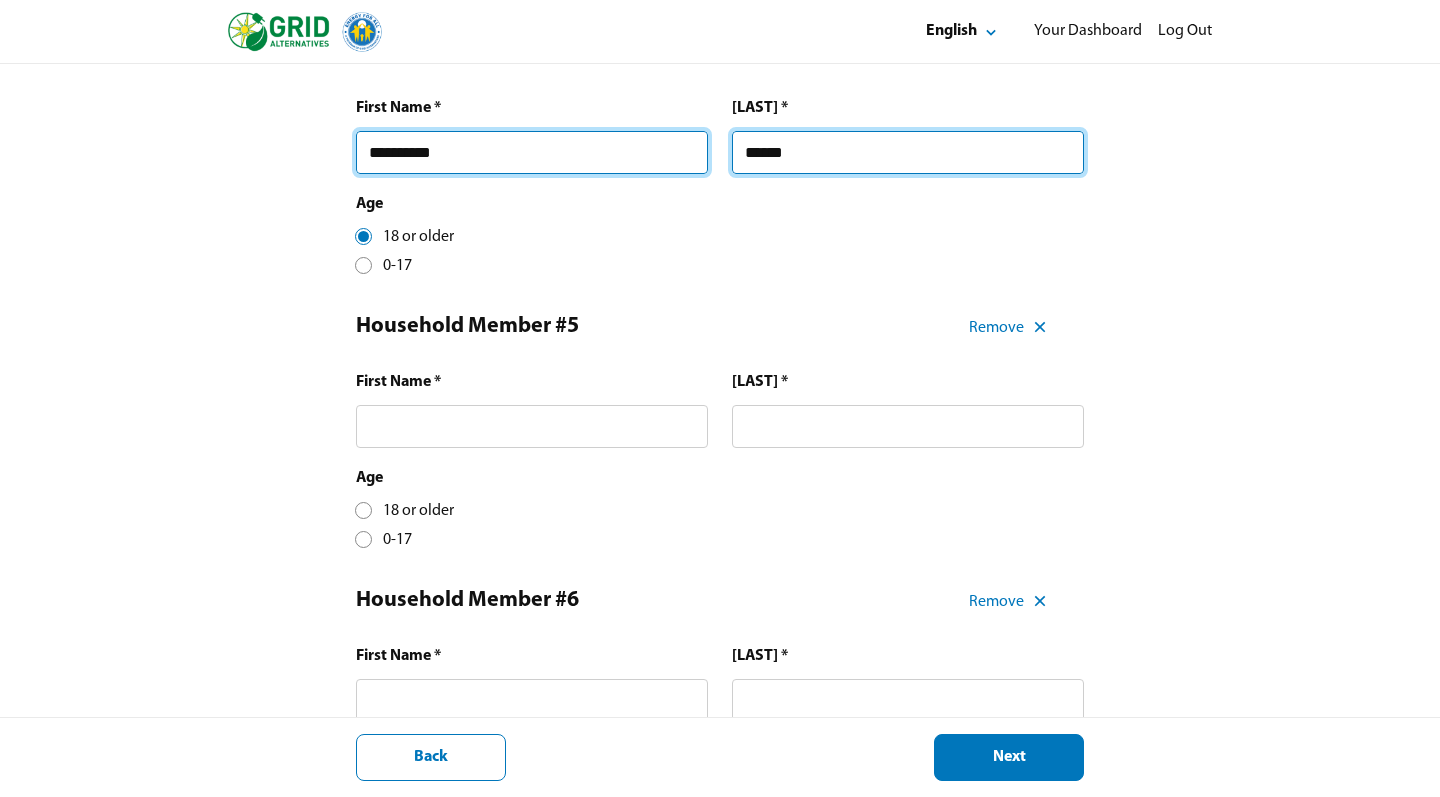 click at bounding box center [363, 265] 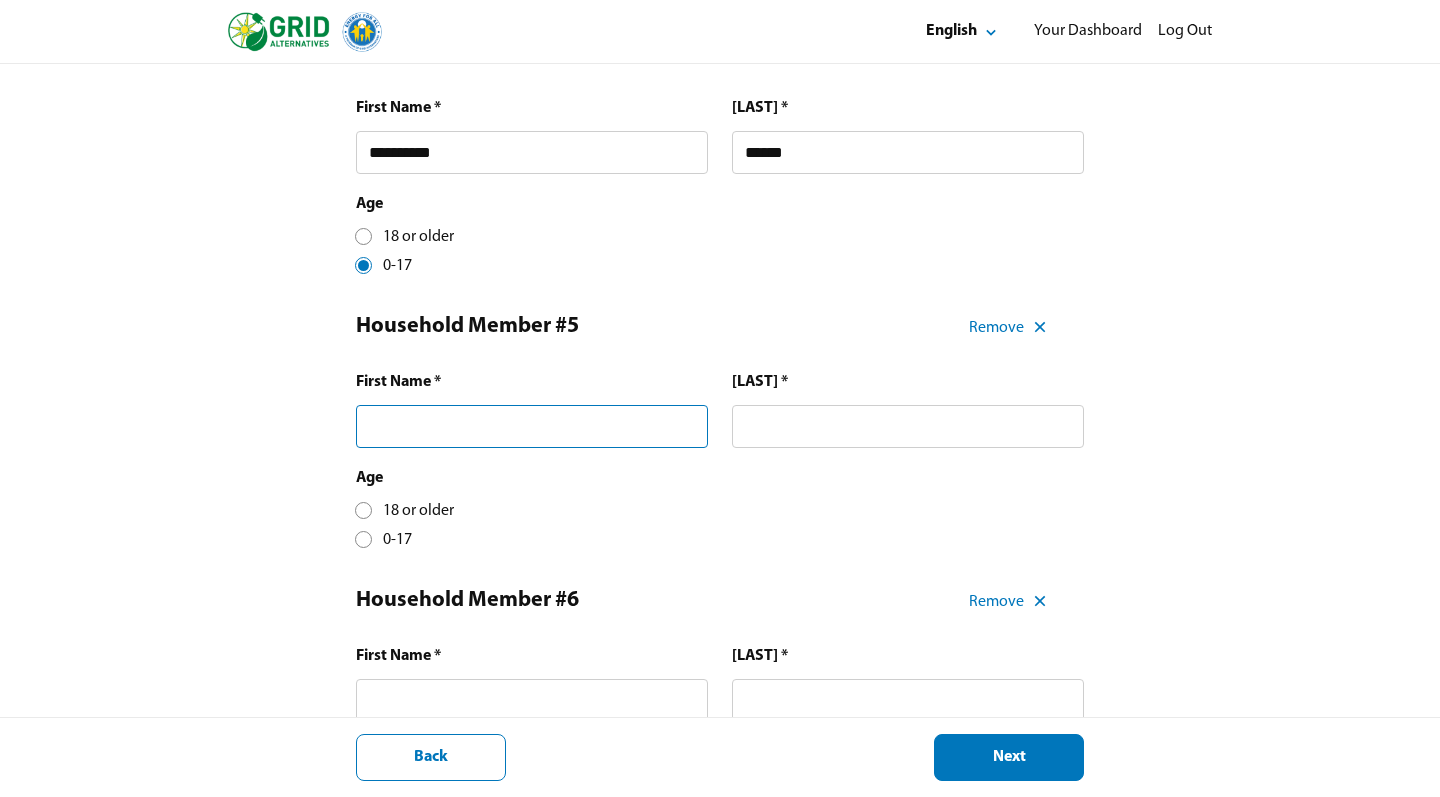 click at bounding box center [532, 426] 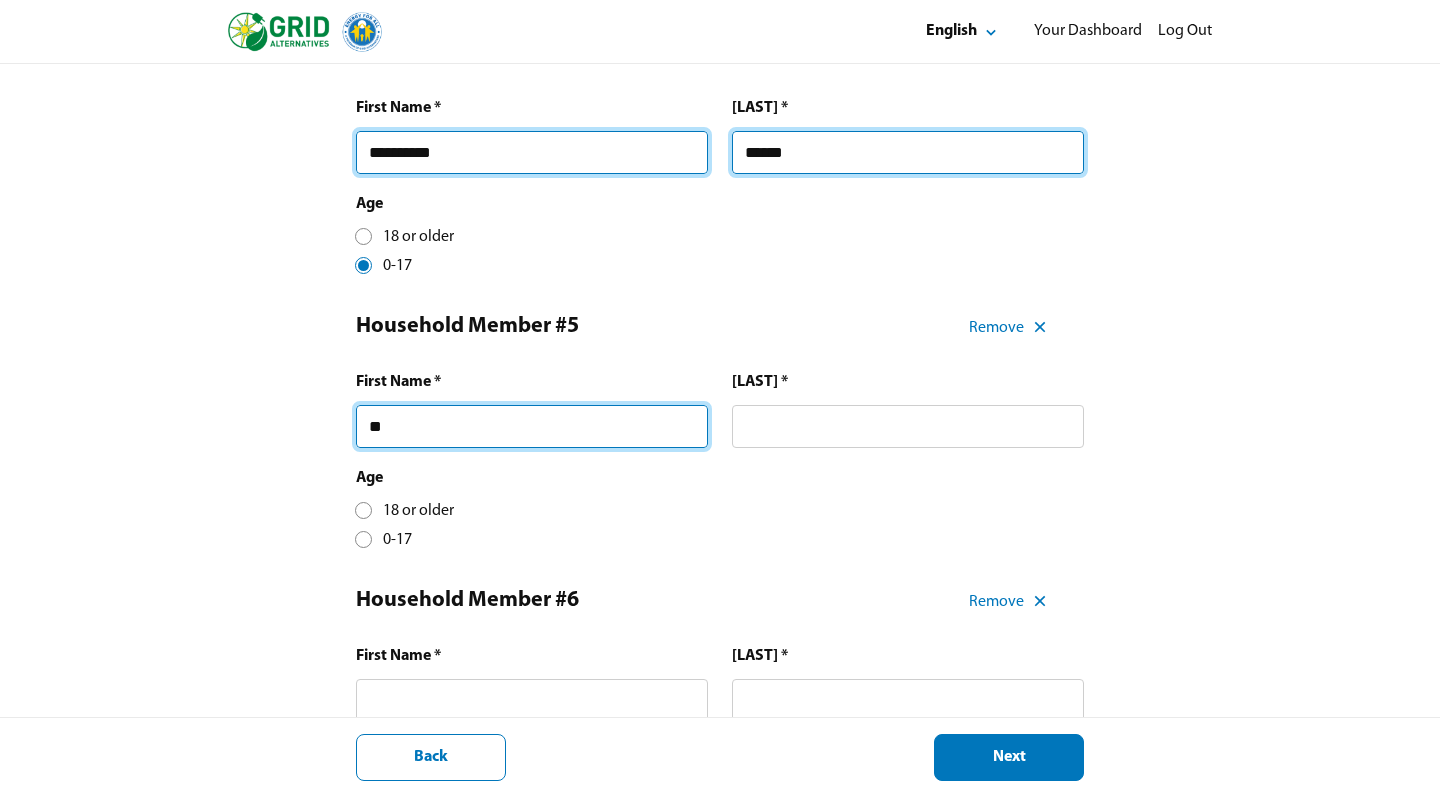type on "*" 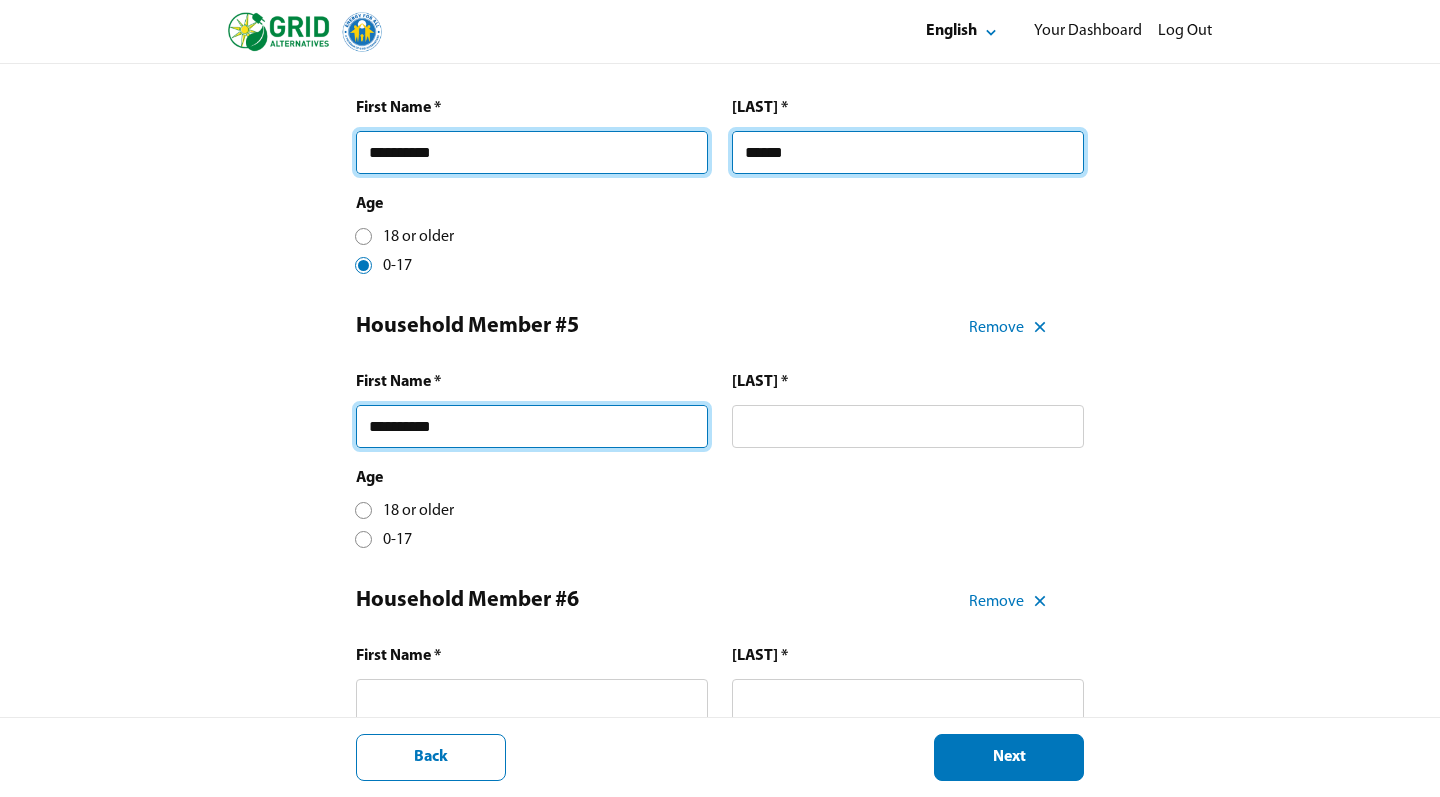type on "**********" 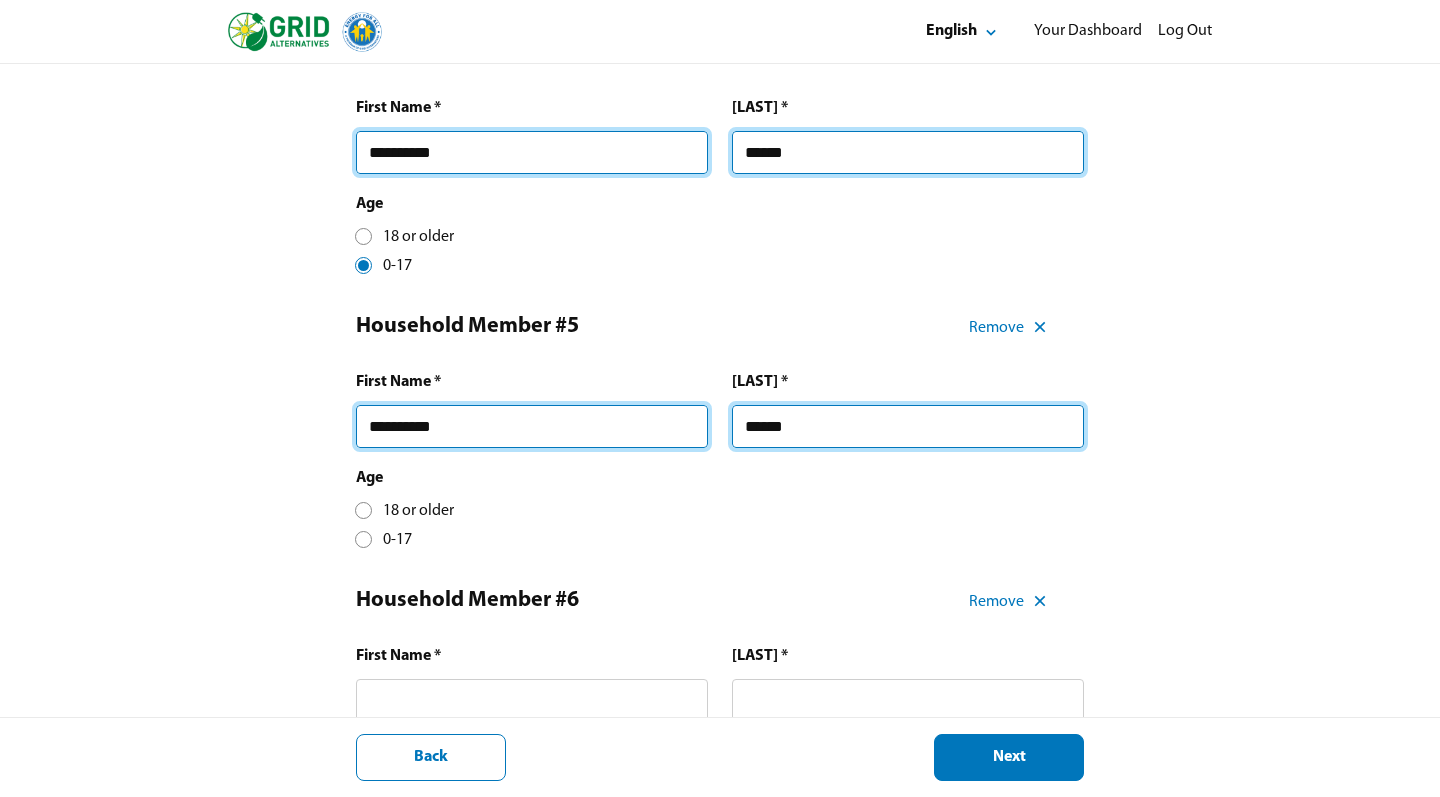type on "******" 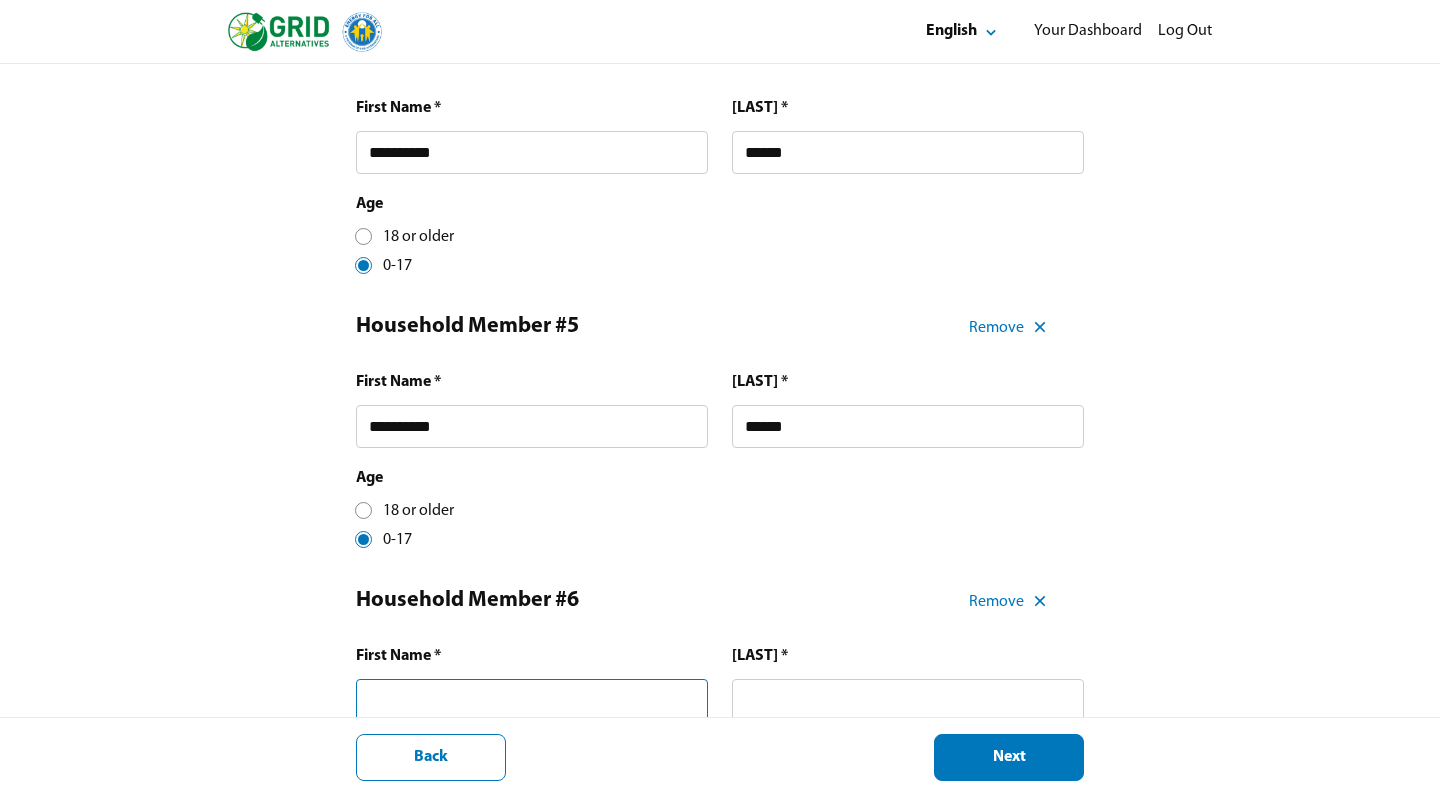click at bounding box center [532, 700] 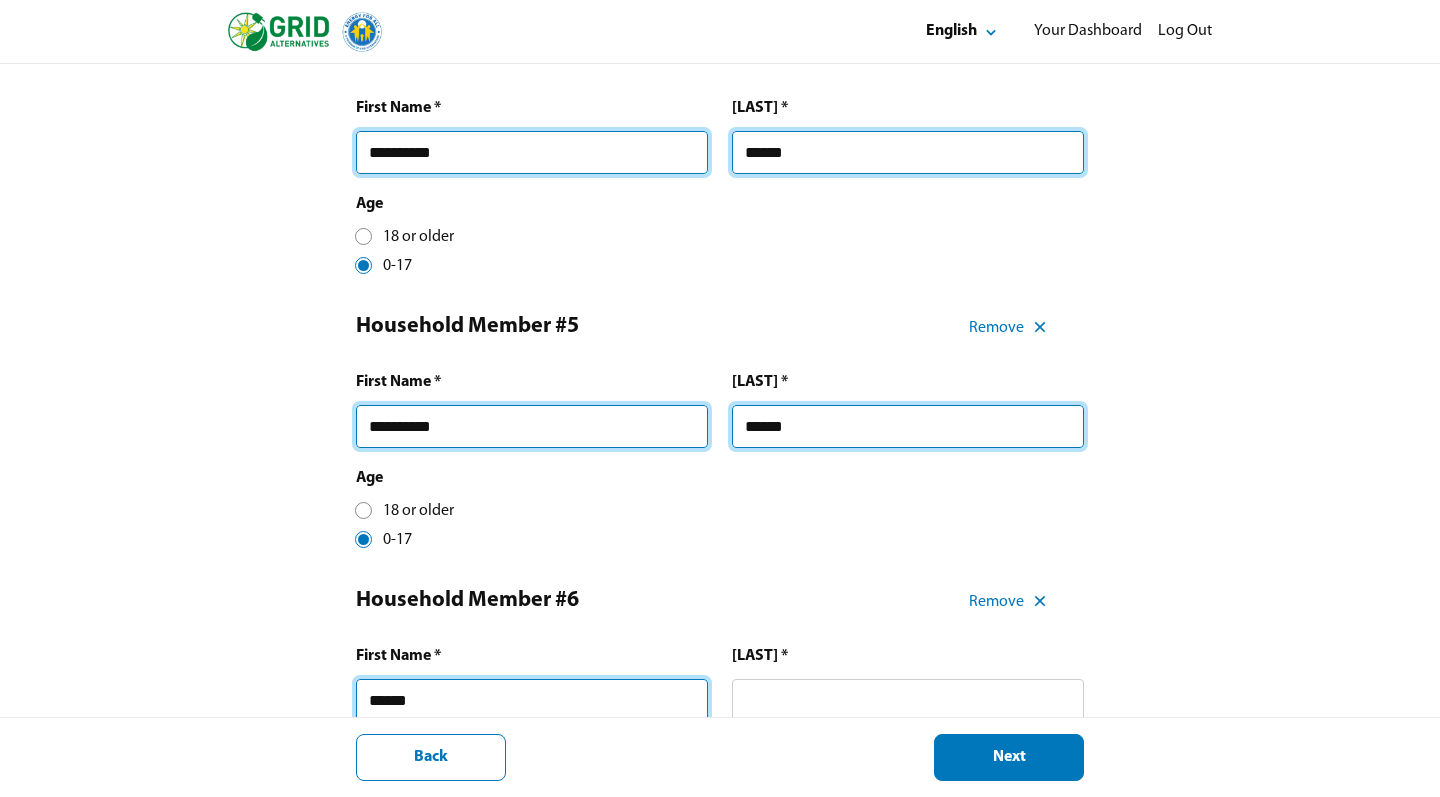 type on "******" 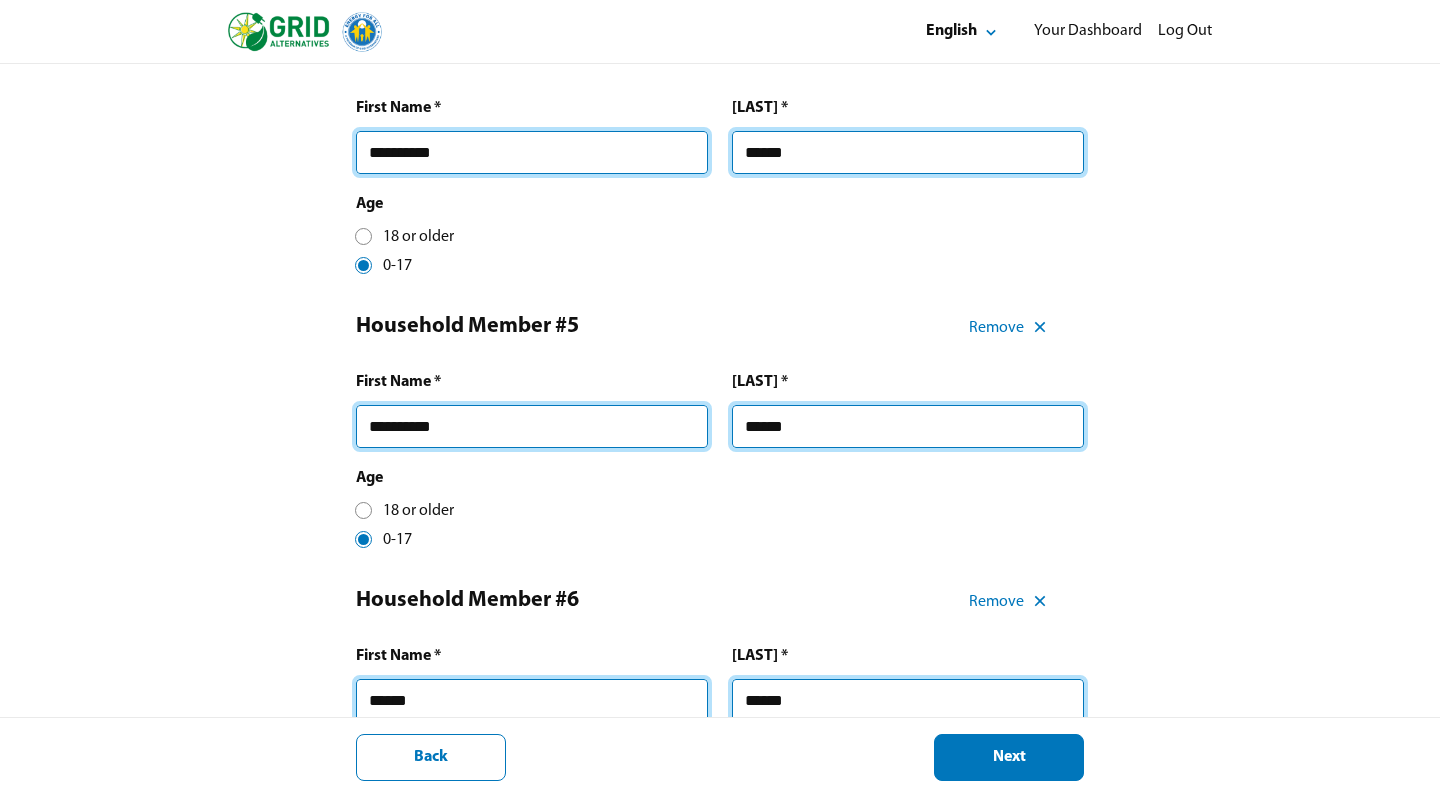 type on "******" 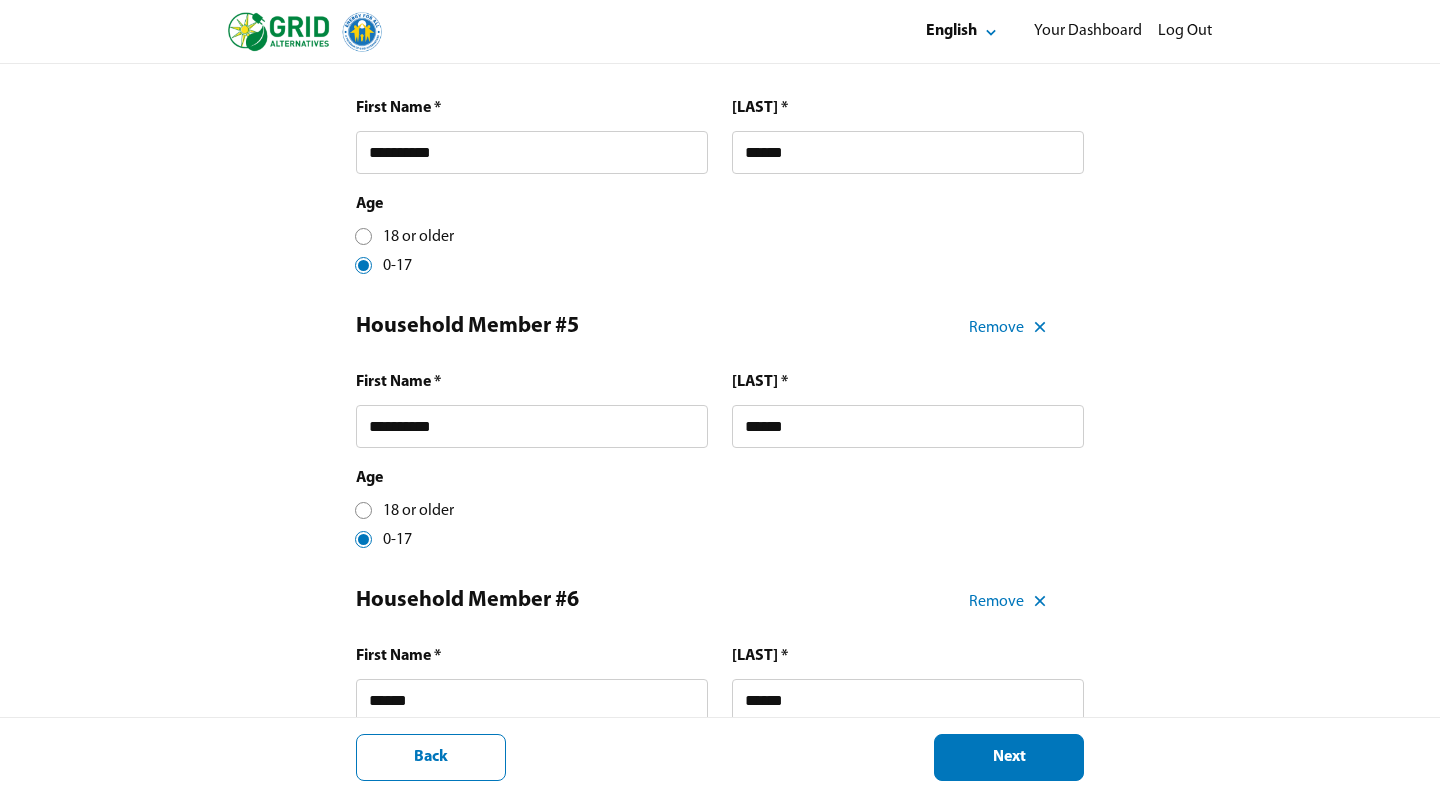 click on "Age   18 or older 0-17" at bounding box center (720, 509) 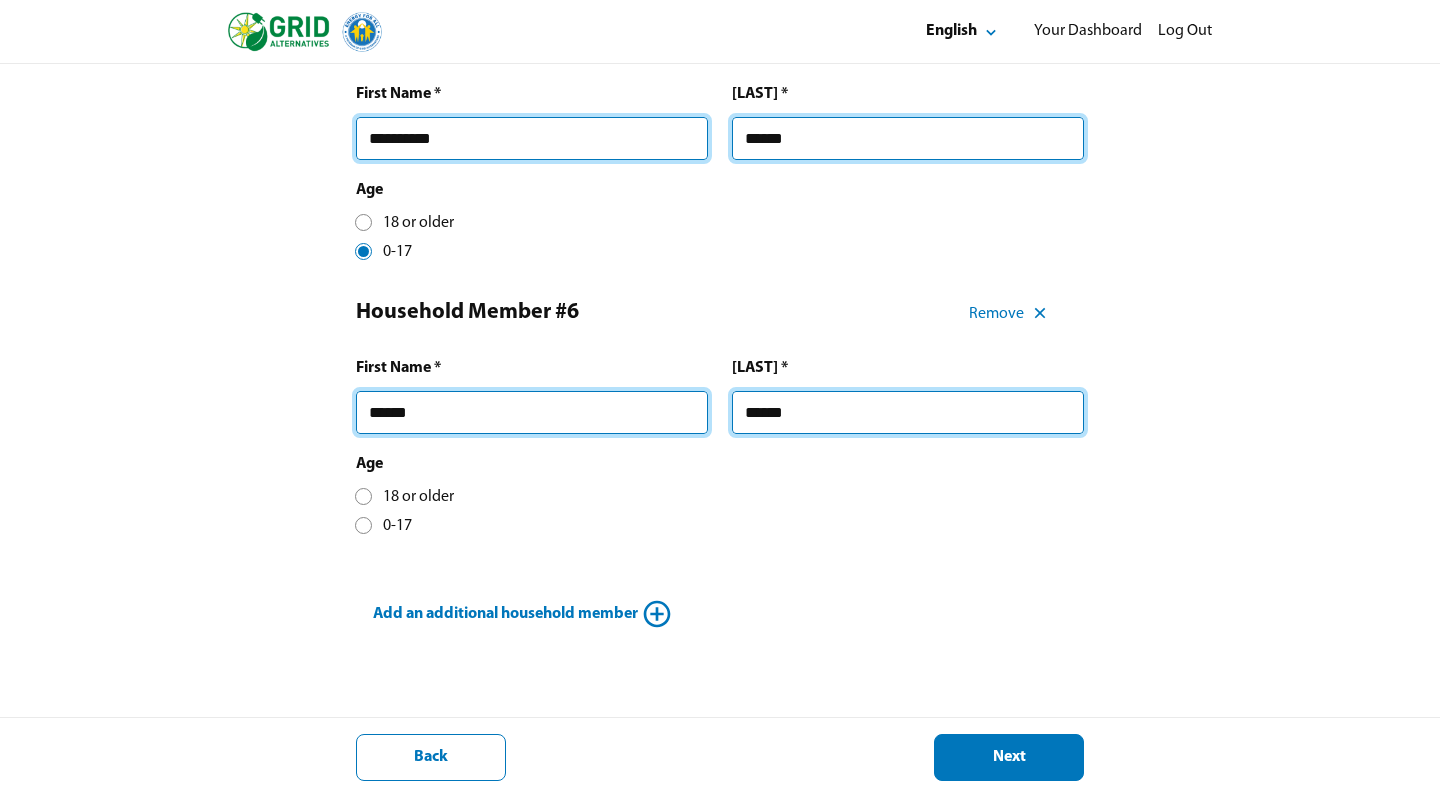 scroll, scrollTop: 1545, scrollLeft: 0, axis: vertical 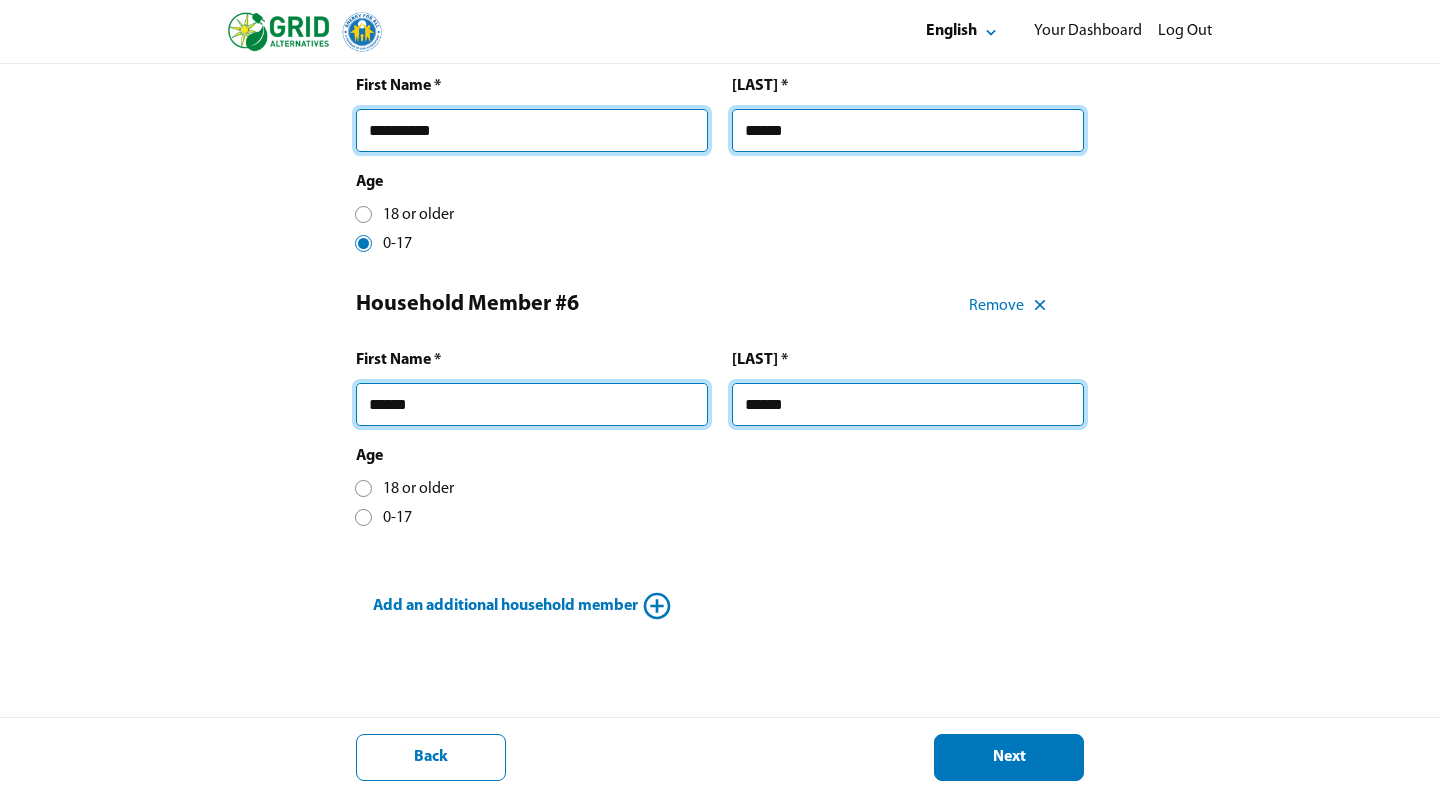 click on "0-17" at bounding box center [384, 518] 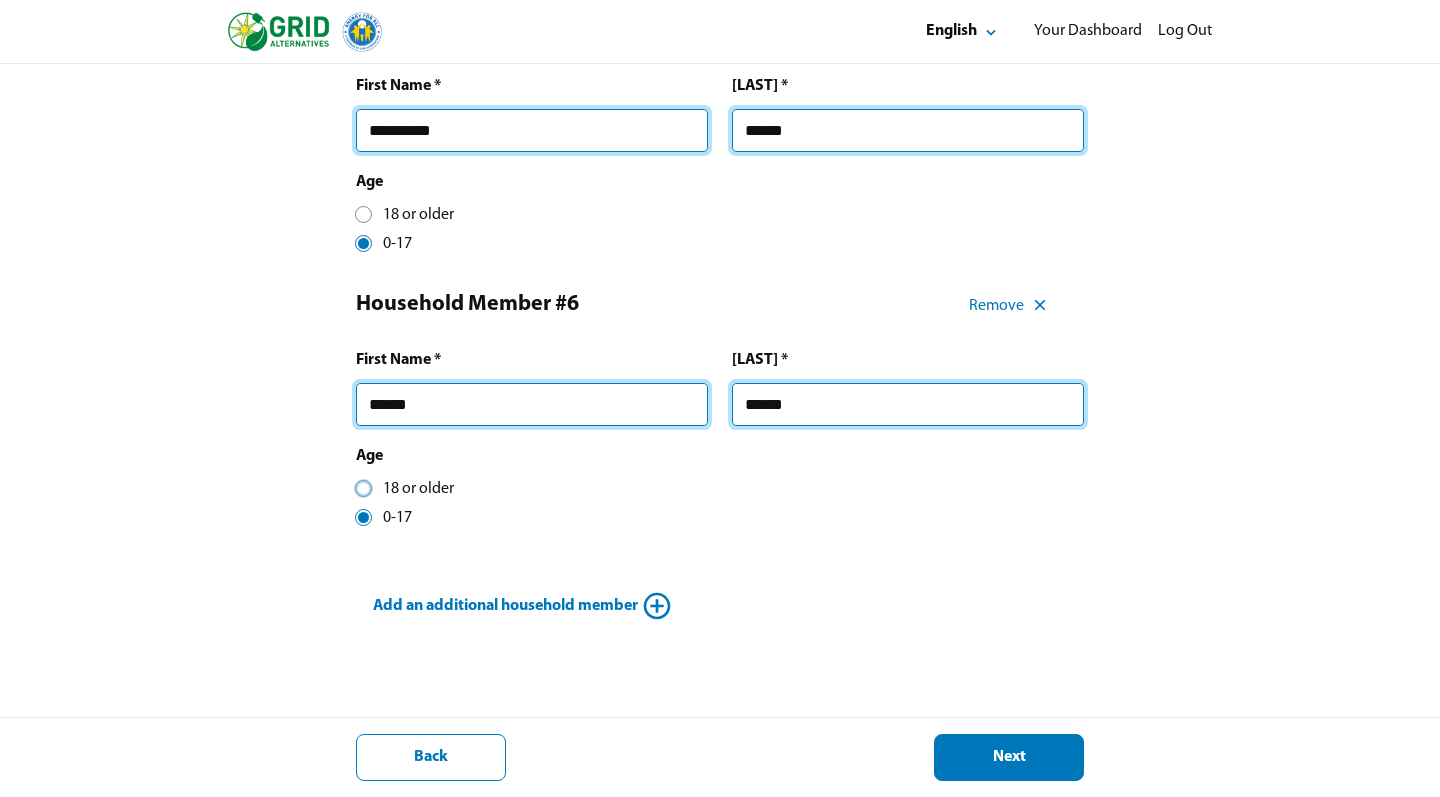 scroll, scrollTop: 10, scrollLeft: 8, axis: both 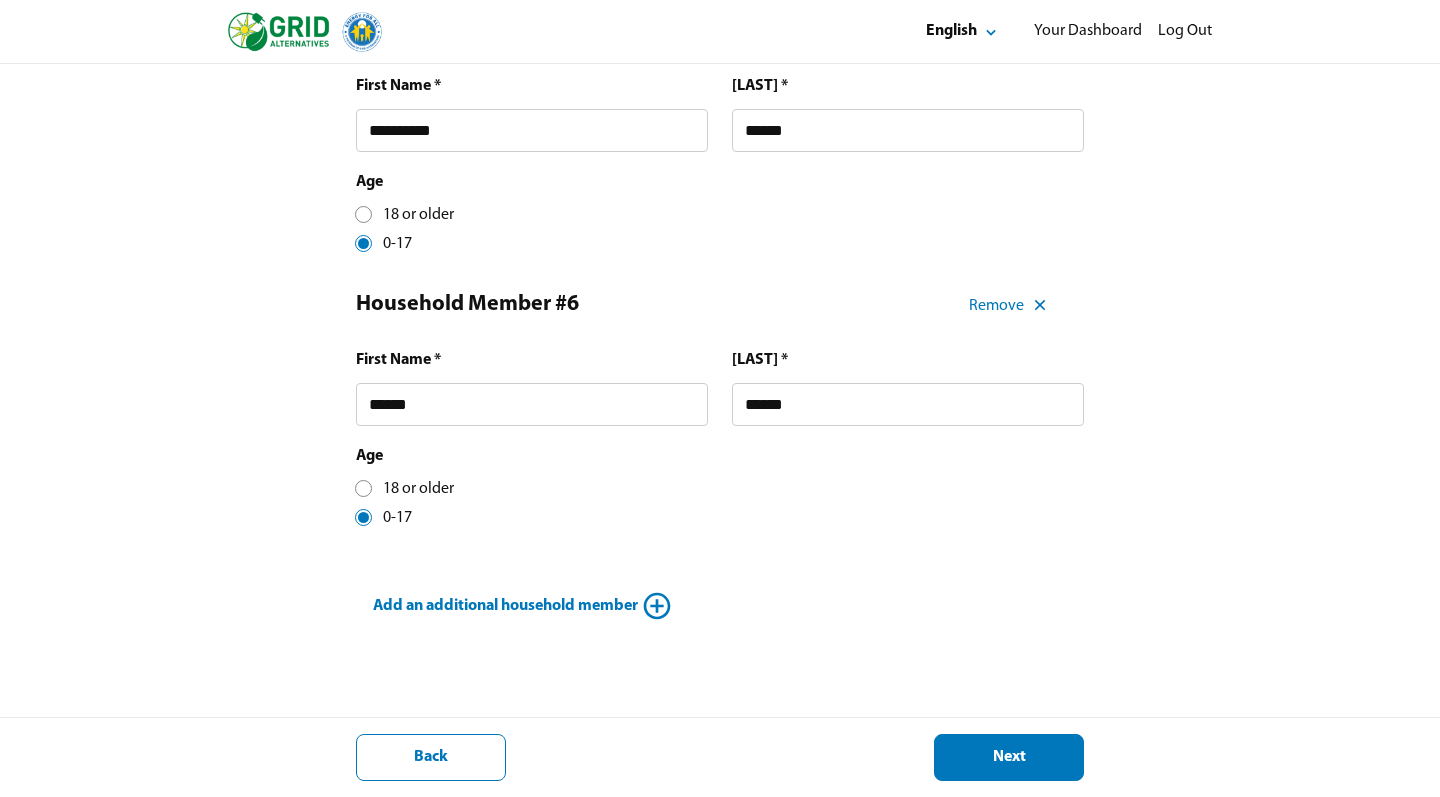 click on "Applicant / Homeowner First Name   * [LAST] Last Name   * [LAST] Age   18 or older 0-17 Household Member #2 Remove    First Name   * [LAST] Last Name   * [LAST] Age   18 or older 0-17 Household Member #3 Remove    First Name   * [LAST] Last Name   * [LAST] Age   18 or older 0-17 Household Member #4 Remove    First Name   * [LAST] Last Name   * [LAST] Age   18 or older 0-17 Household Member #5 Remove    First Name   * [LAST] Last Name   * [LAST] Age   18 or older 0-17 Household Member #6 Remove    First Name   * [LAST] Last Name   * [LAST] Age   18 or older 0-17 Household Member #7 Remove    First Name   * [LAST] Last Name   * [LAST] Age   18 or older 0-17 Household Member #8 Remove    First Name   * [LAST] Last Name   * [LAST] Age   18 or older 0-17 Household Member #9 Remove    First Name   * [LAST] Last Name   * [LAST] Age   18 or older 0-17 Household Member #10 Remove    First Name   * [LAST] Last Name   * [LAST] Age   18 or older 0-17 Household Member #11 Remove    First Name   * [LAST] Last Name   * [LAST] Age   18 or older 0-17 Household Member #12" at bounding box center [720, 60] 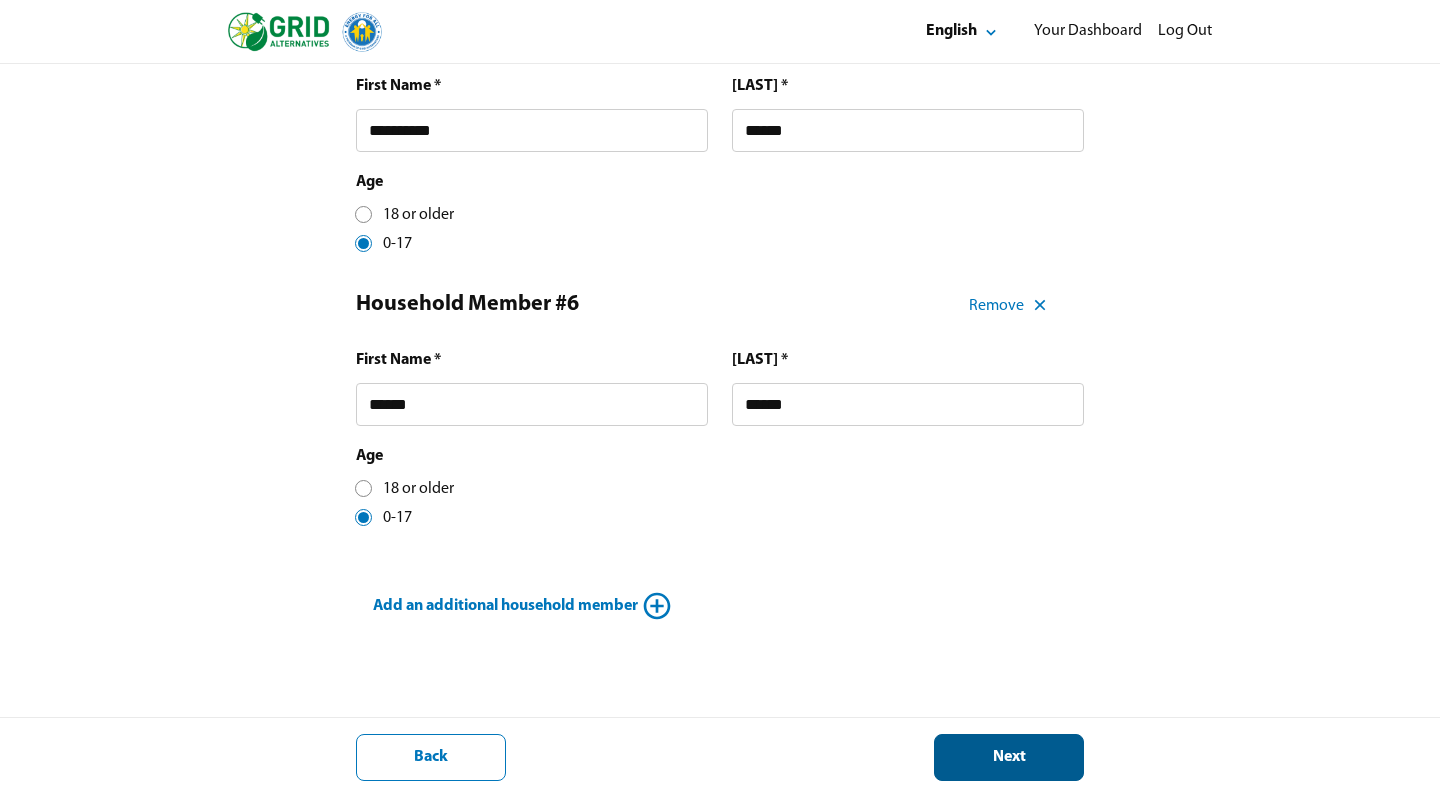 click on "Next" at bounding box center [1009, 757] 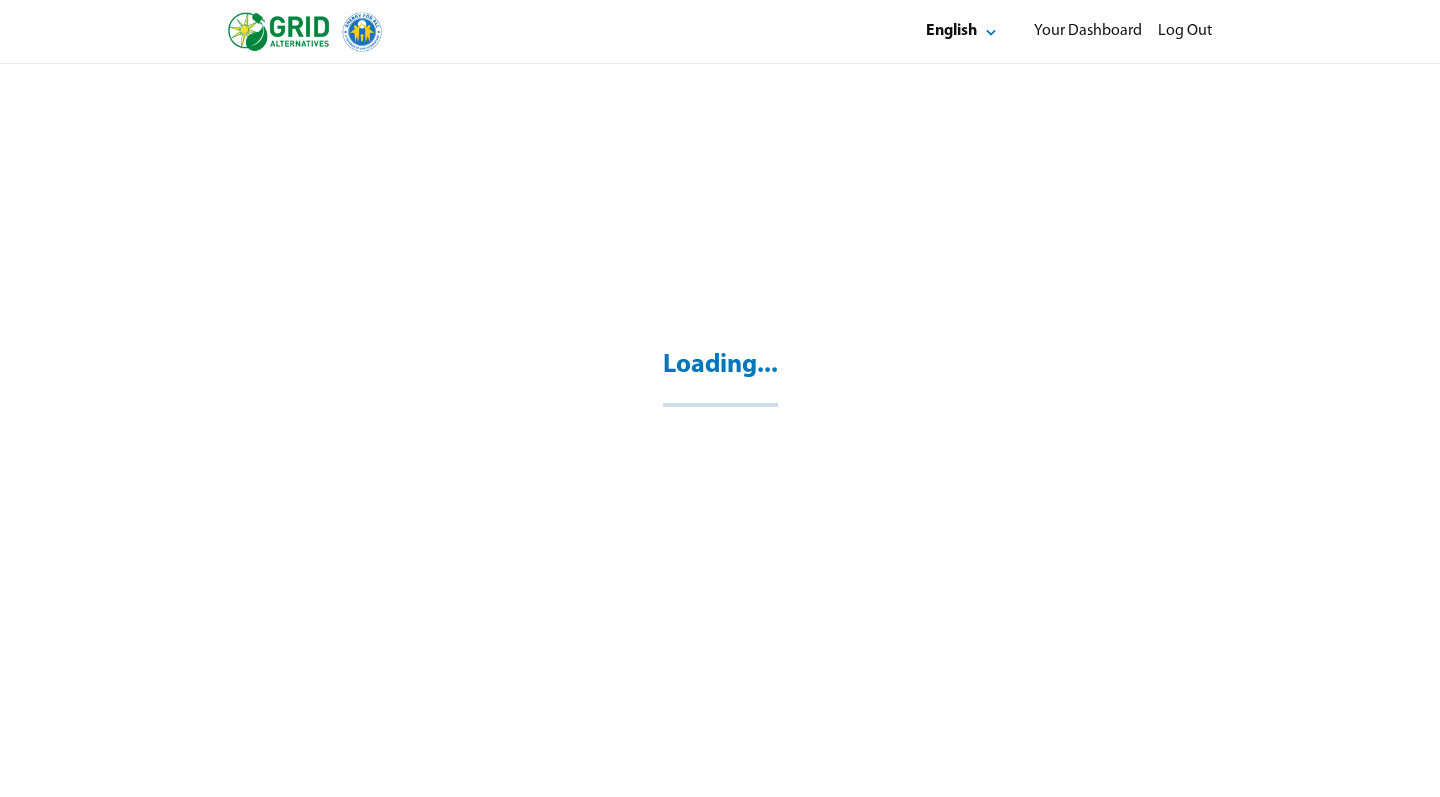 scroll, scrollTop: 64, scrollLeft: 0, axis: vertical 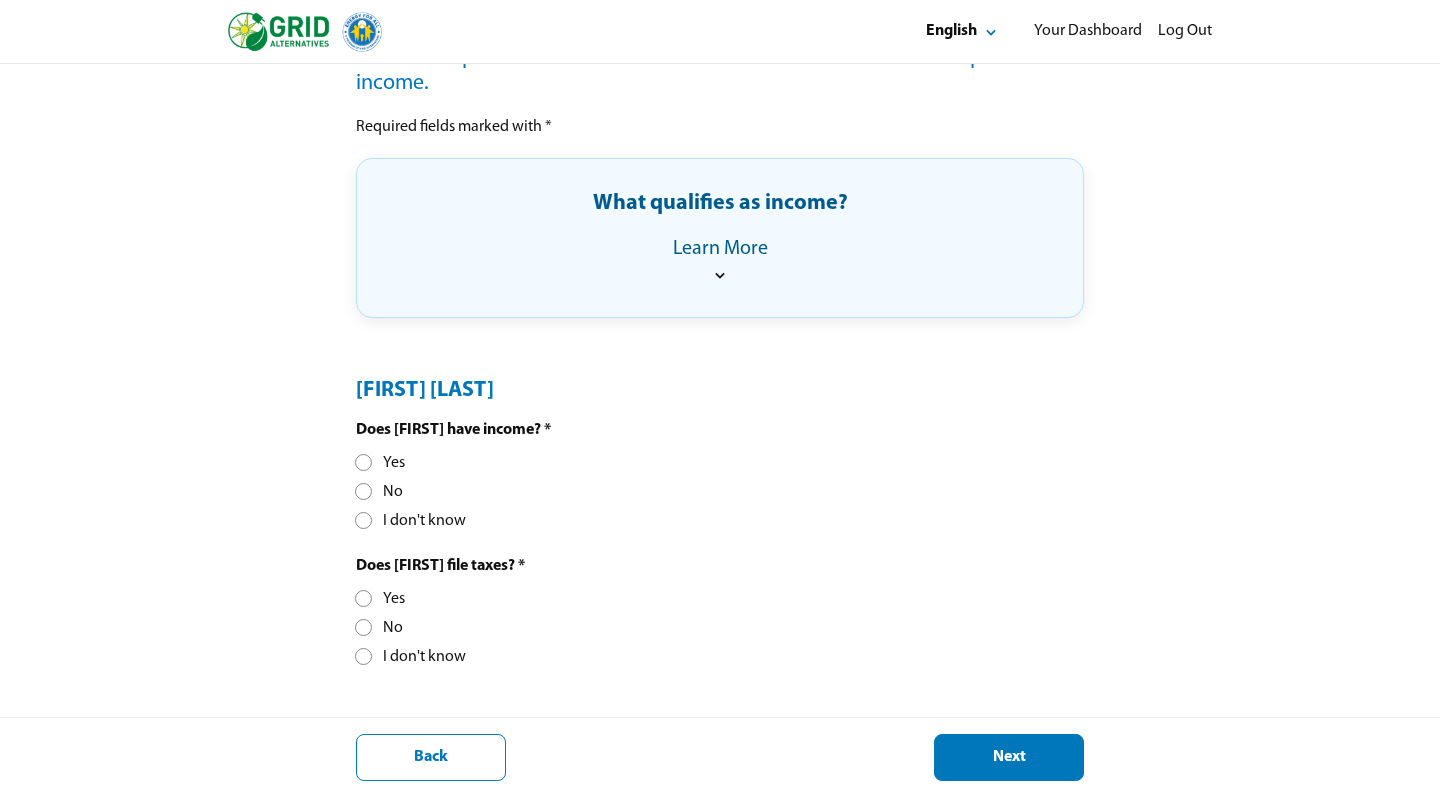 click on "Yes" at bounding box center [380, 463] 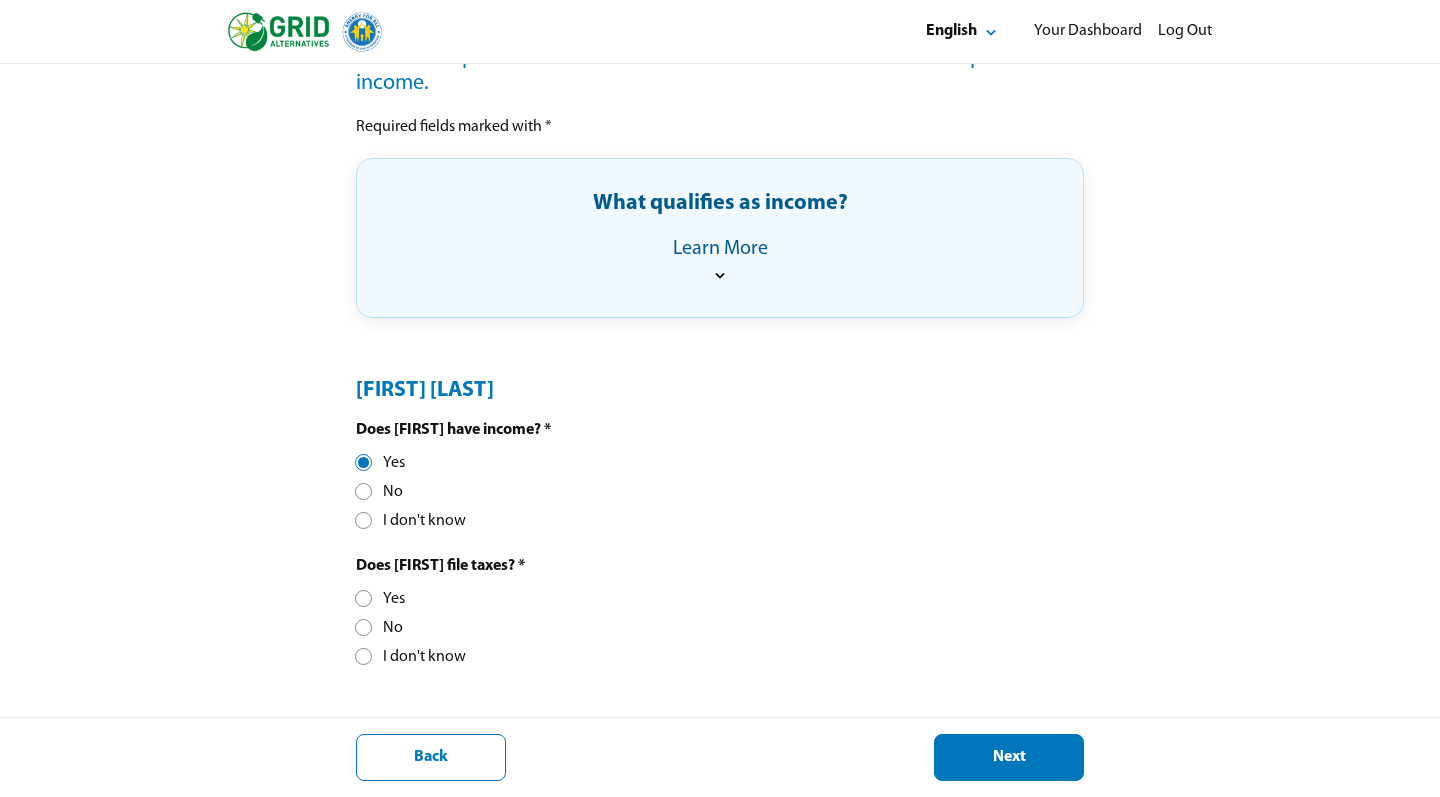 click at bounding box center (363, 598) 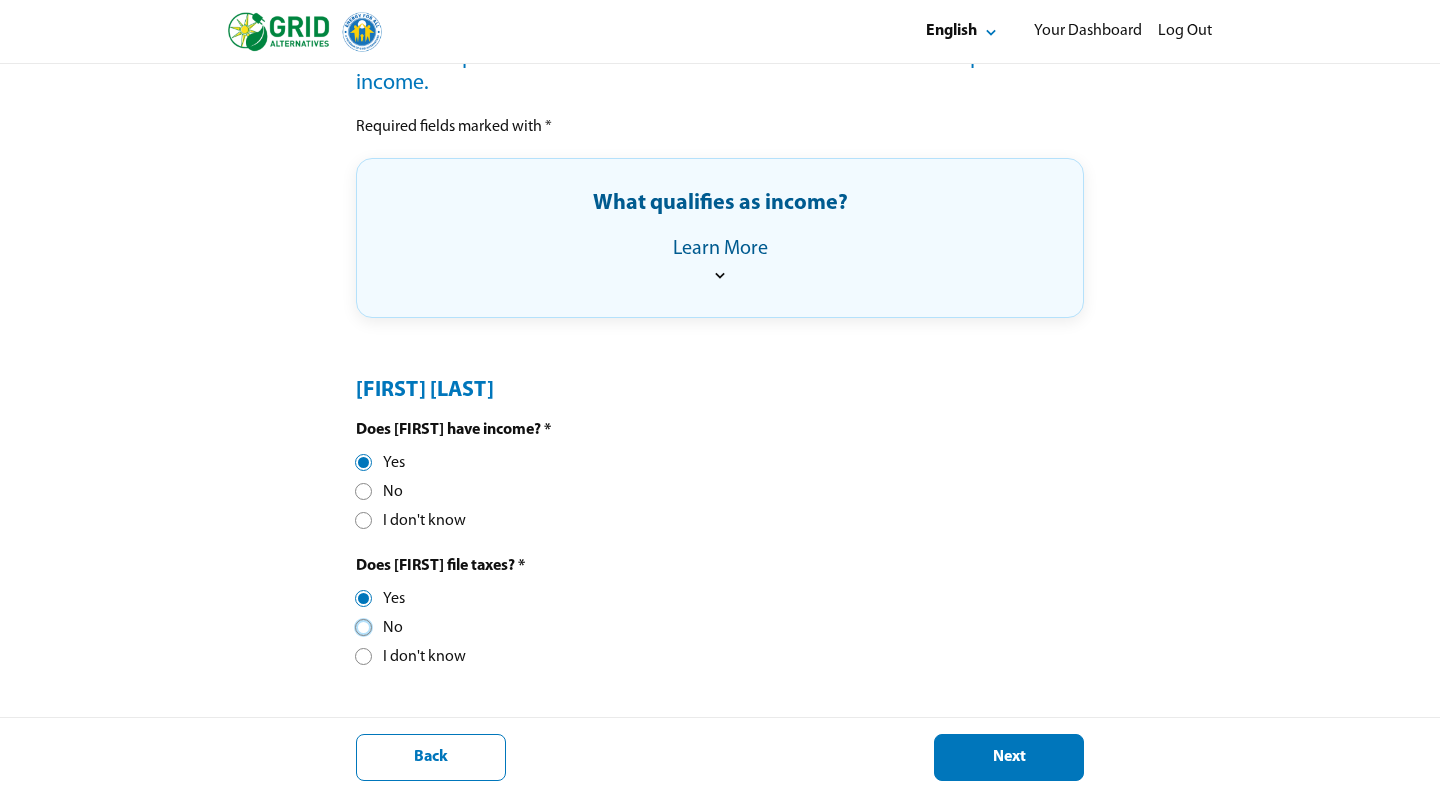 scroll, scrollTop: 10, scrollLeft: 8, axis: both 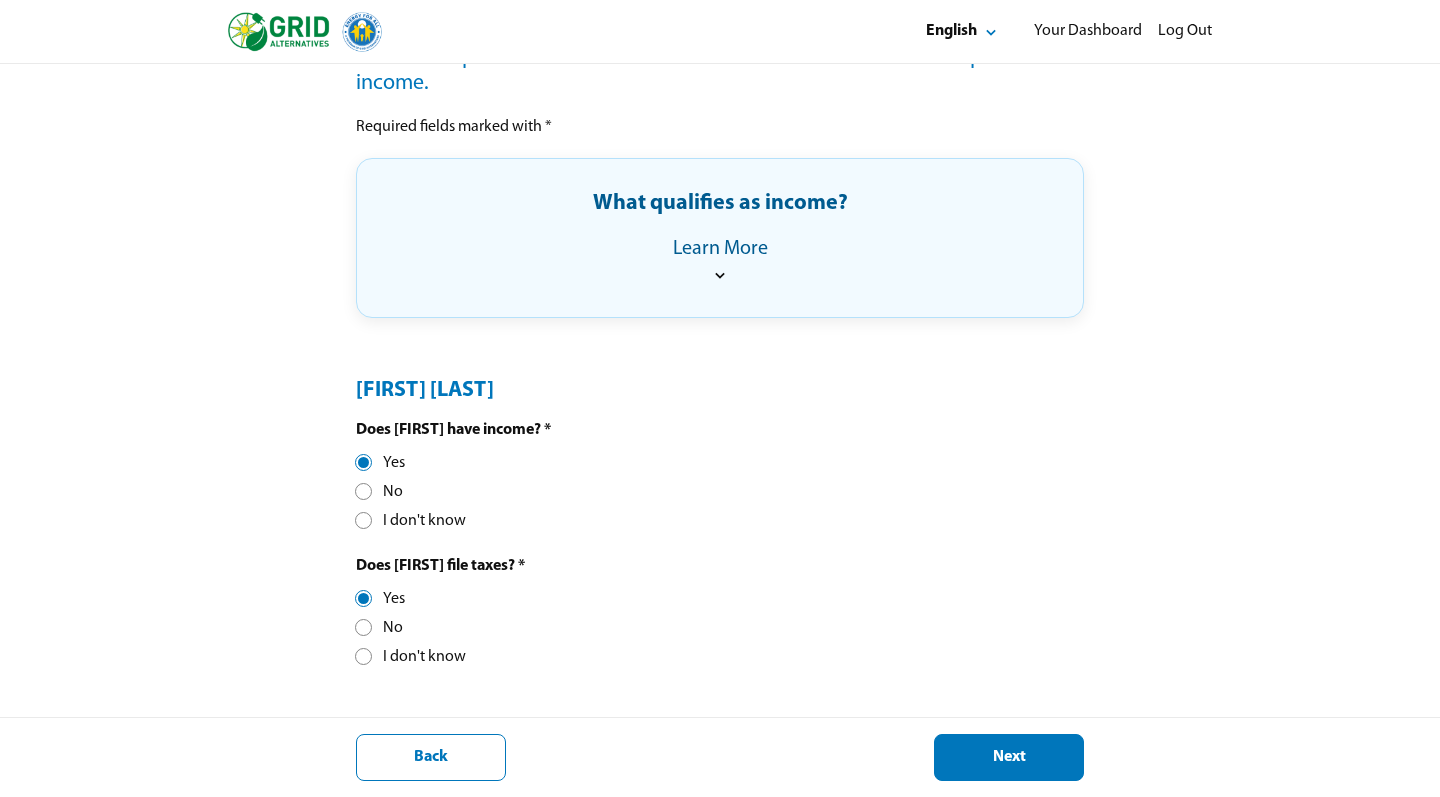 click on "Does [FIRST] file taxes?   * Yes No I don't know" at bounding box center (440, 612) 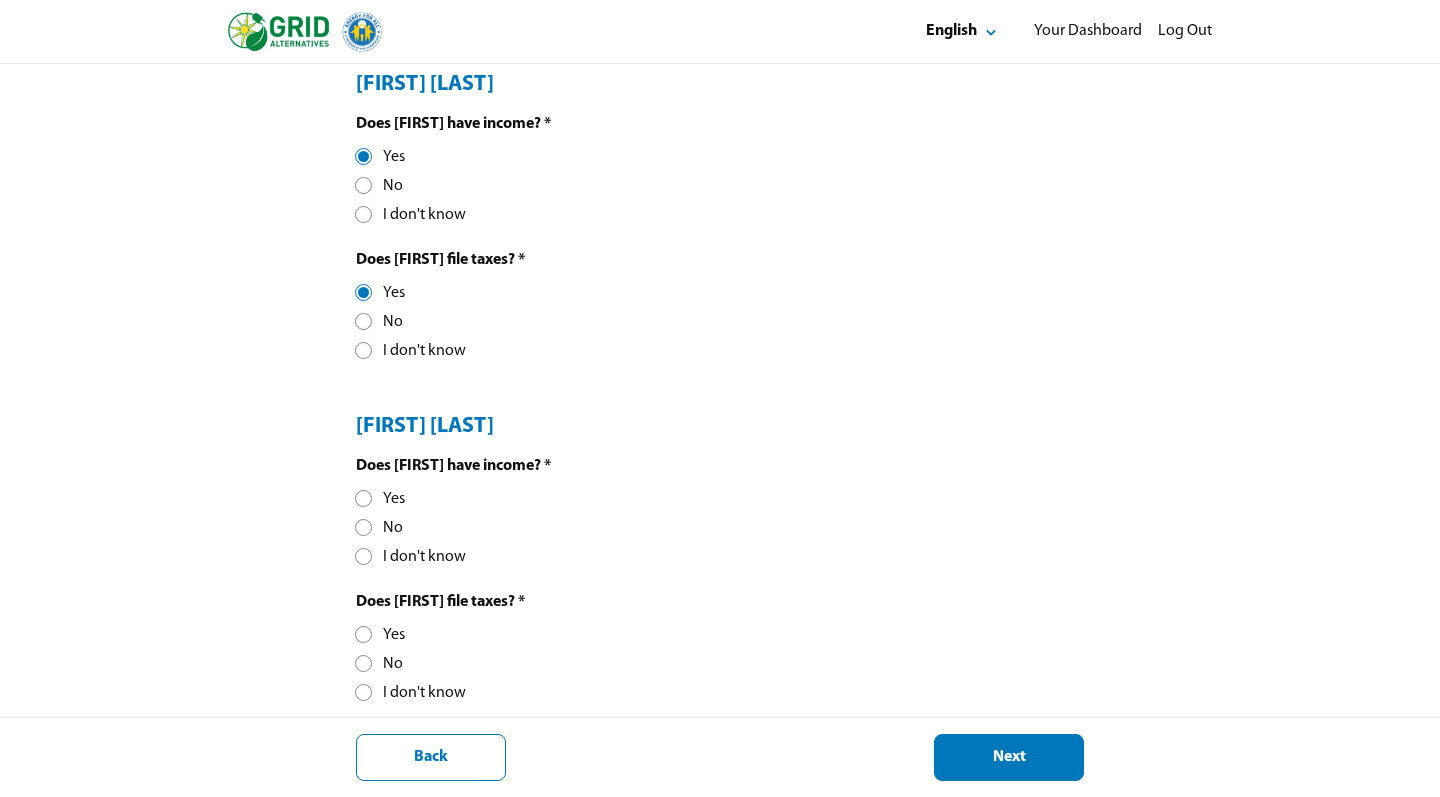scroll, scrollTop: 701, scrollLeft: 0, axis: vertical 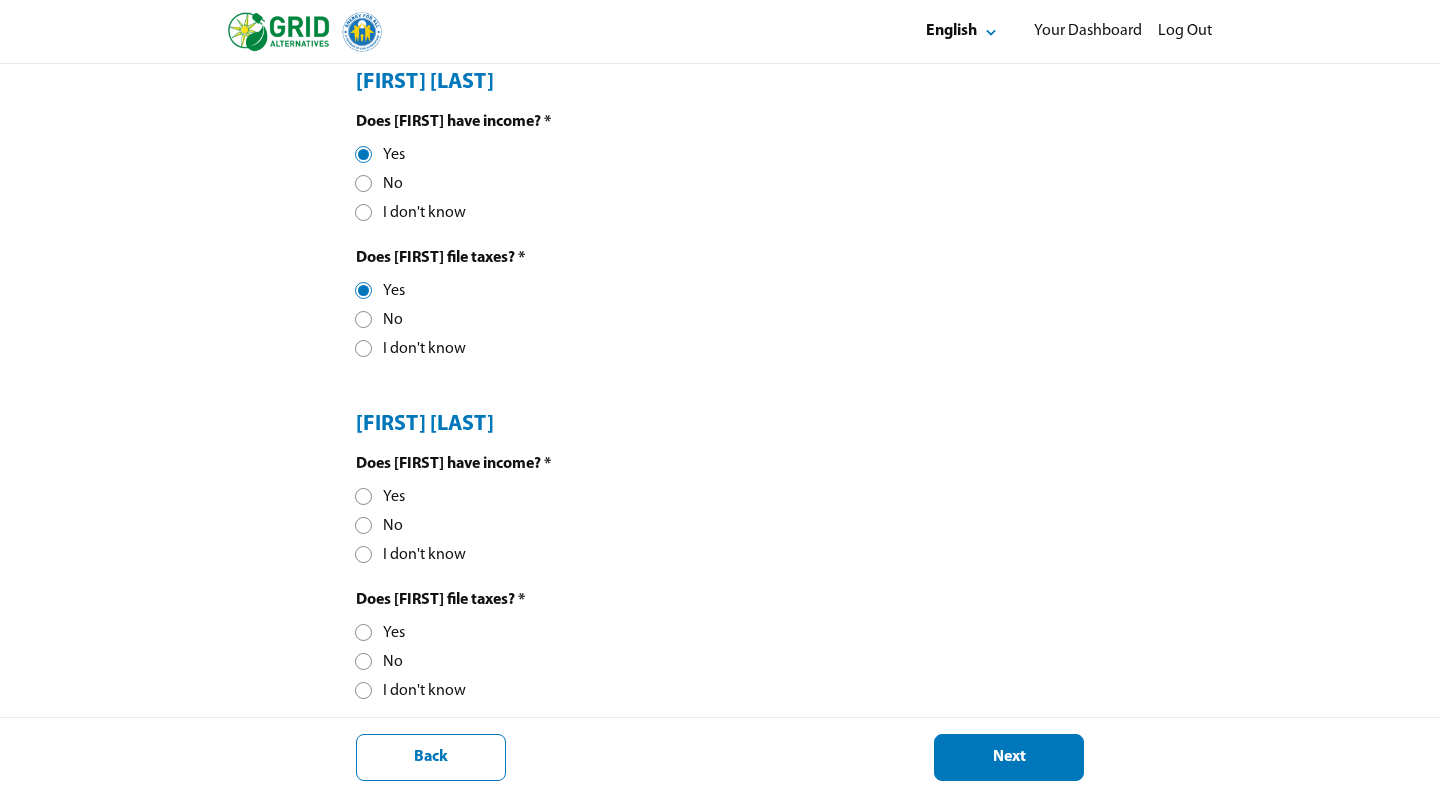 click on "Yes" at bounding box center [380, 497] 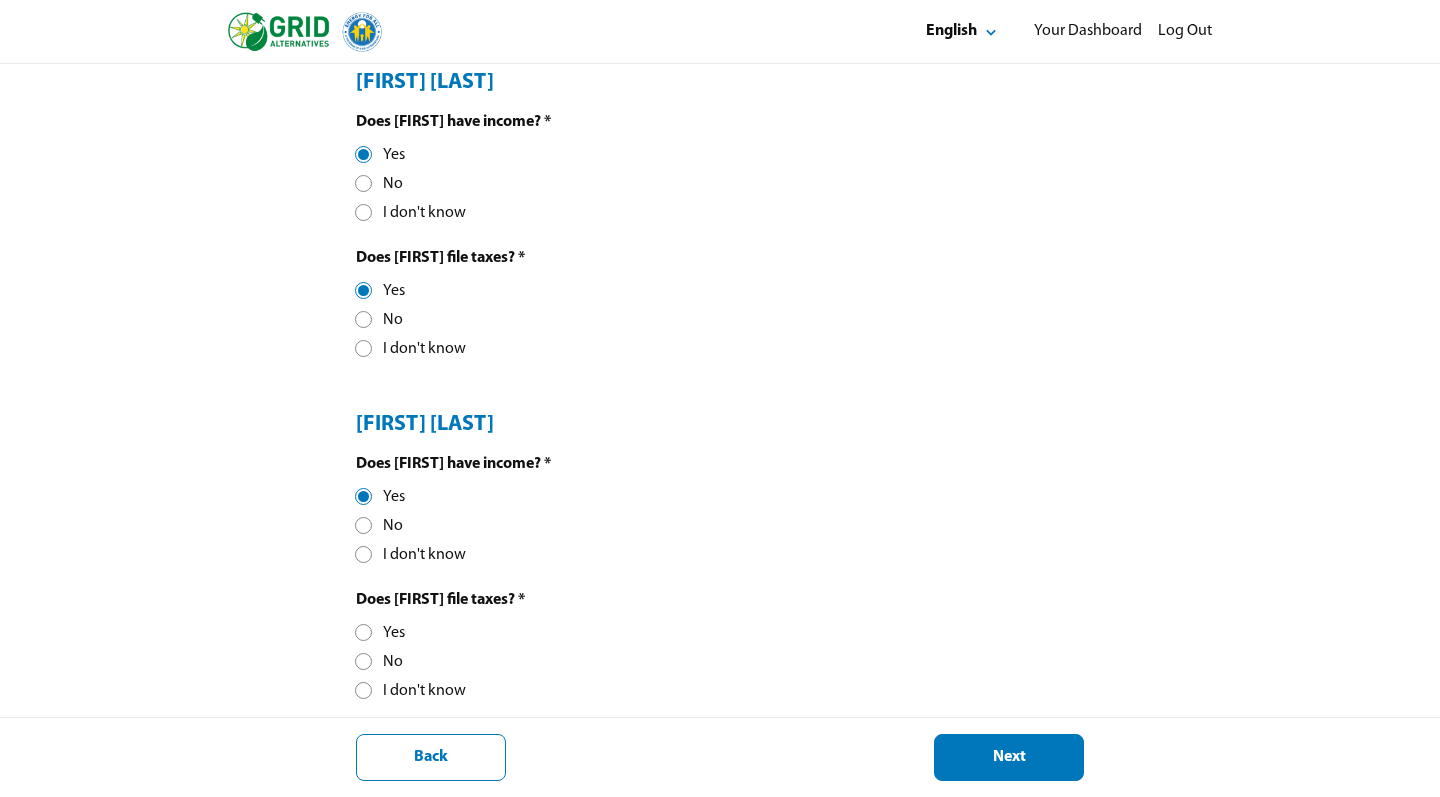 click on "Yes" at bounding box center [380, 633] 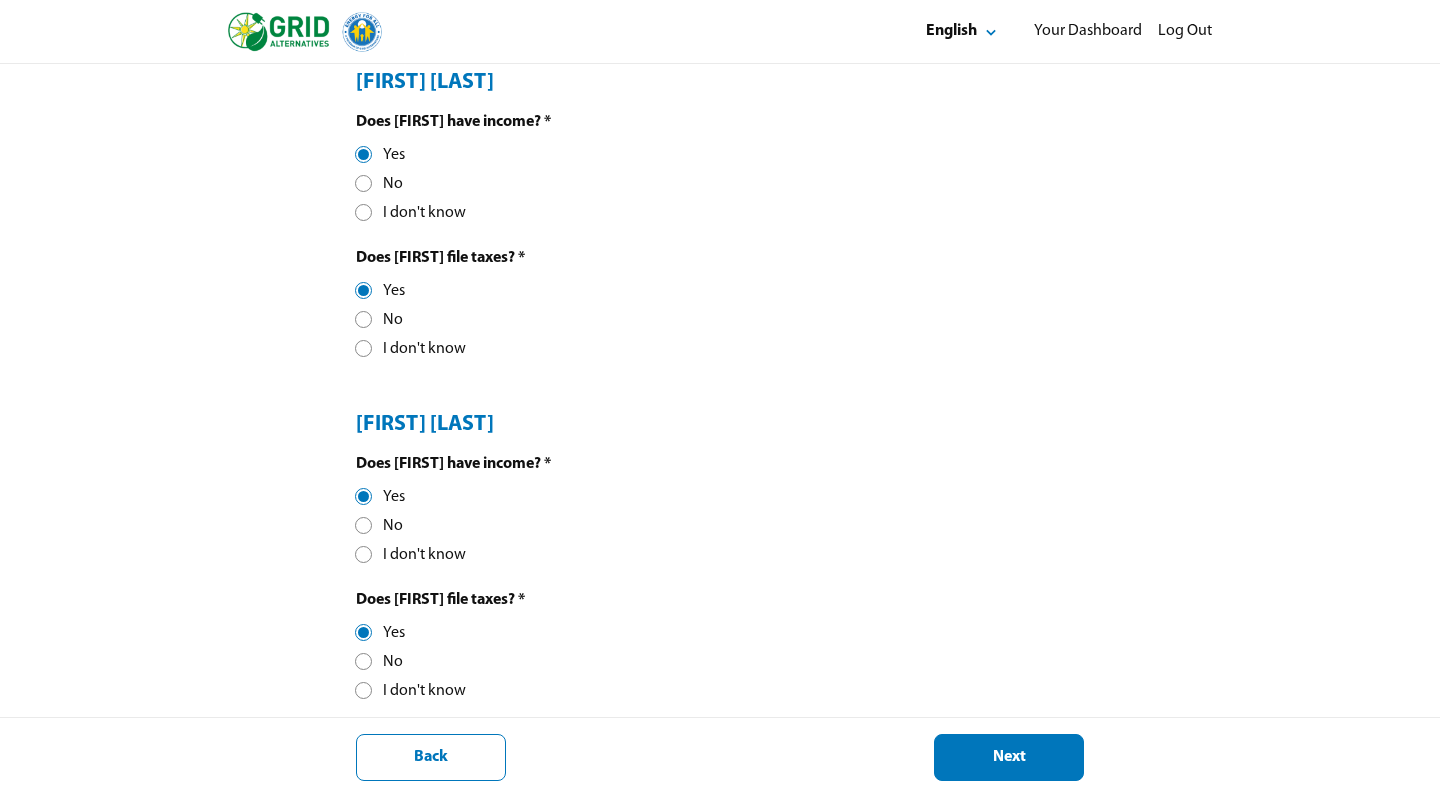 click on "Does [FIRST] have income?   * Yes No I don't know Does [FIRST] file taxes?   * Yes No I don't know" at bounding box center (720, 578) 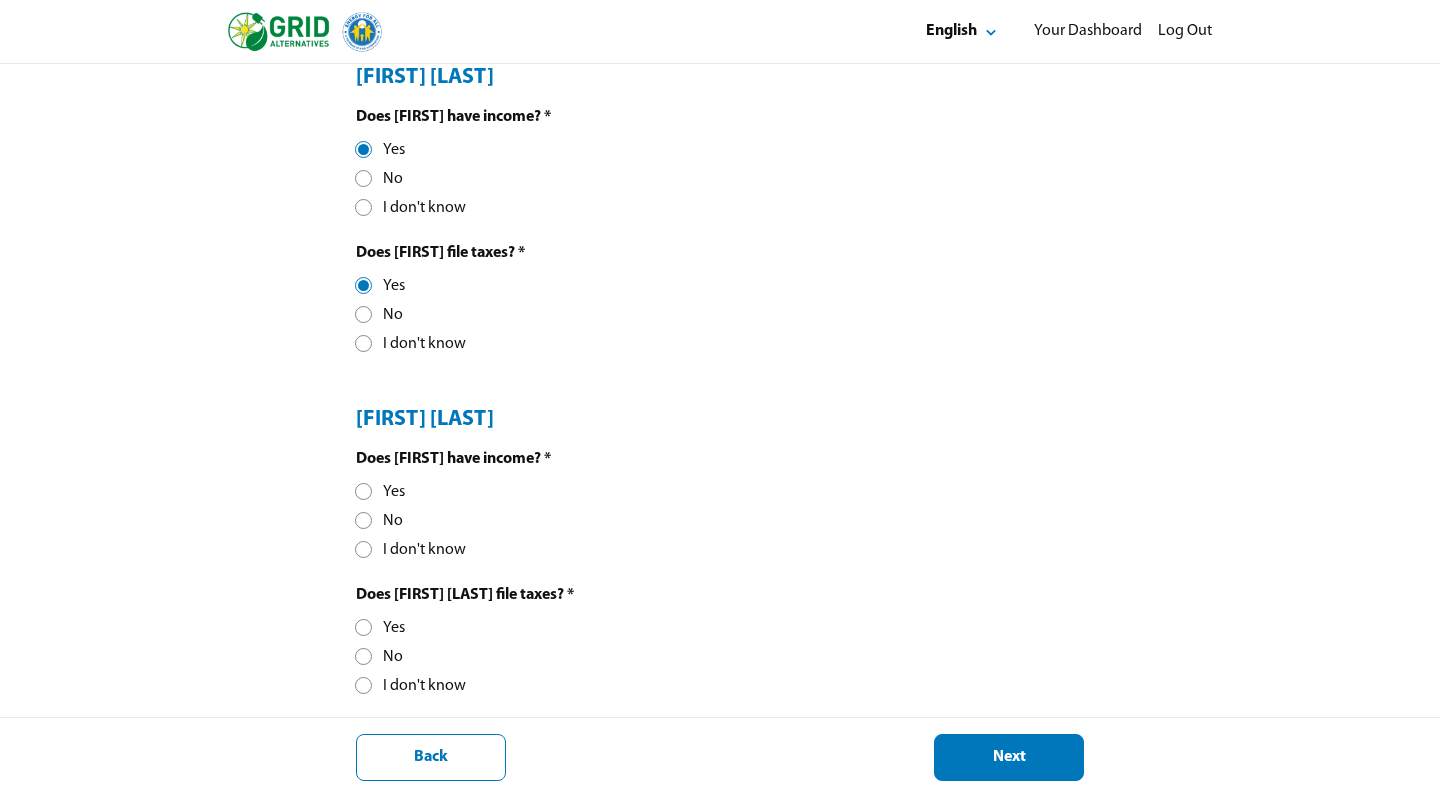 scroll, scrollTop: 1048, scrollLeft: 0, axis: vertical 